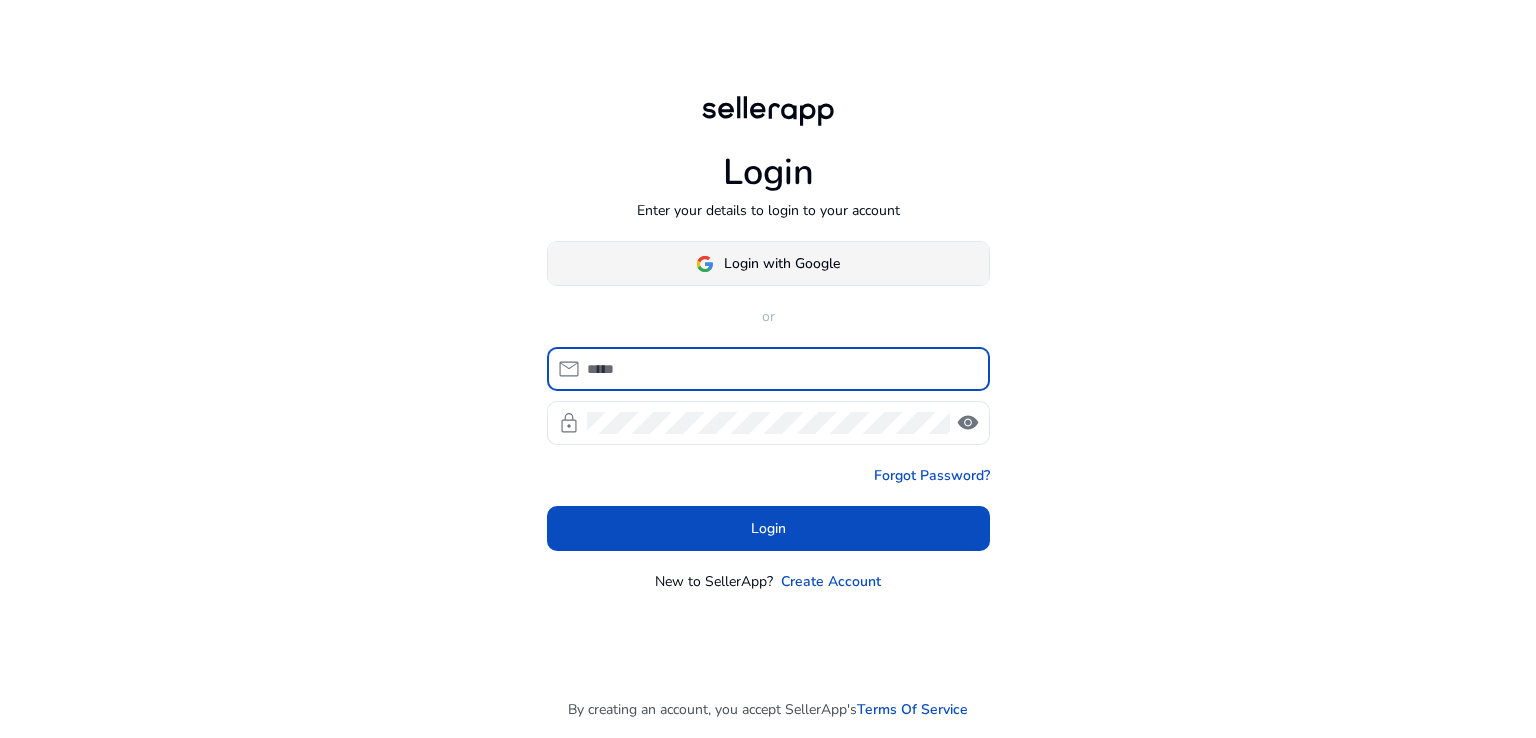 scroll, scrollTop: 0, scrollLeft: 0, axis: both 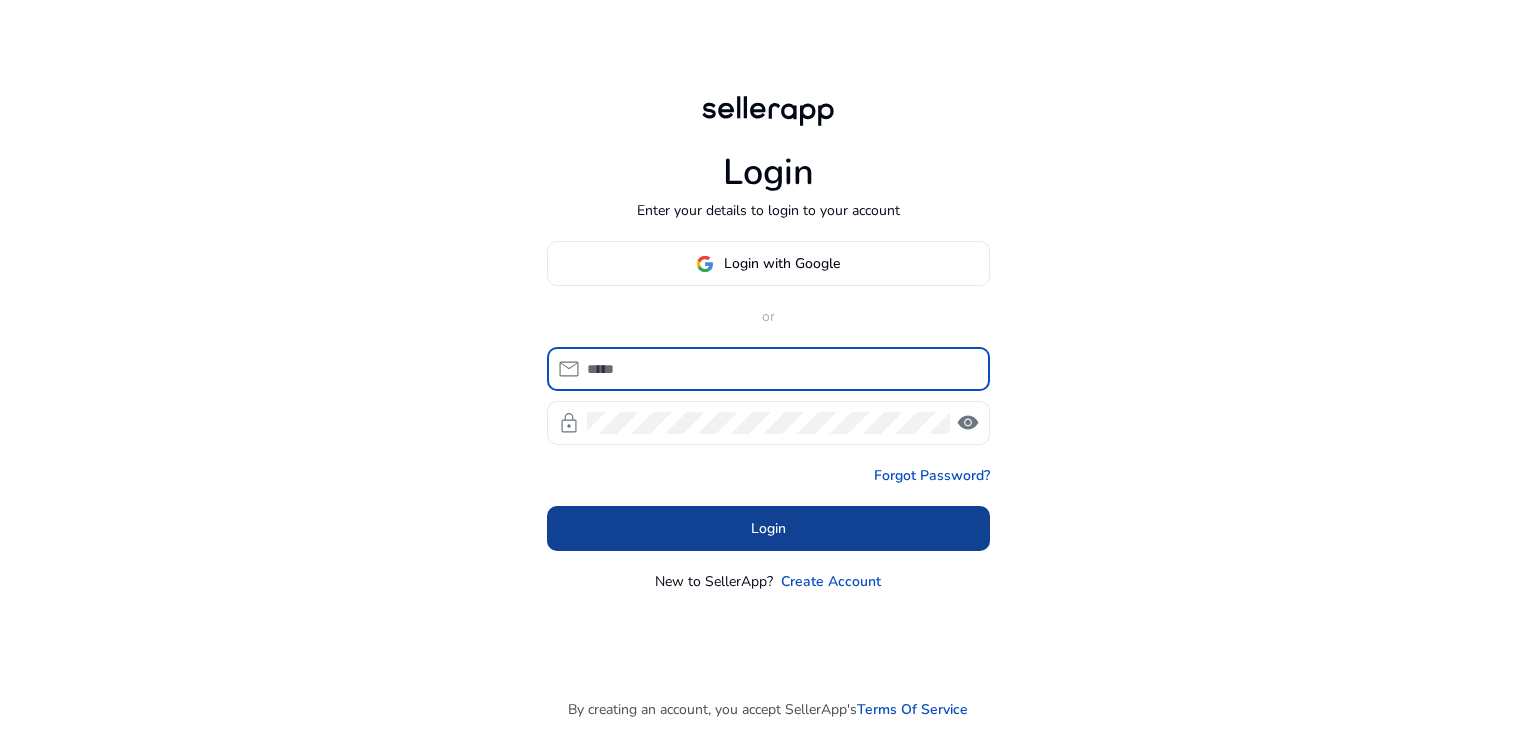 type on "**********" 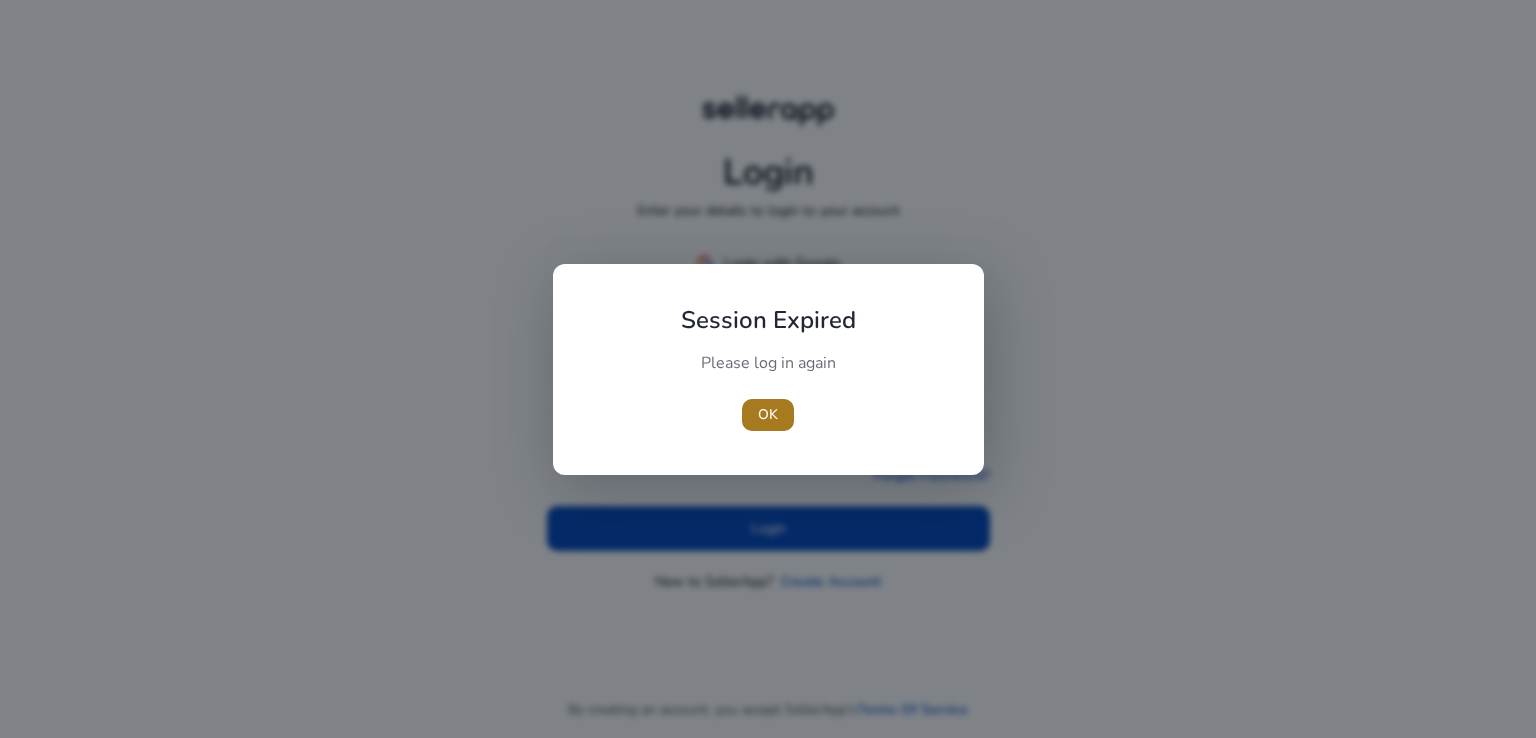 click at bounding box center [768, 415] 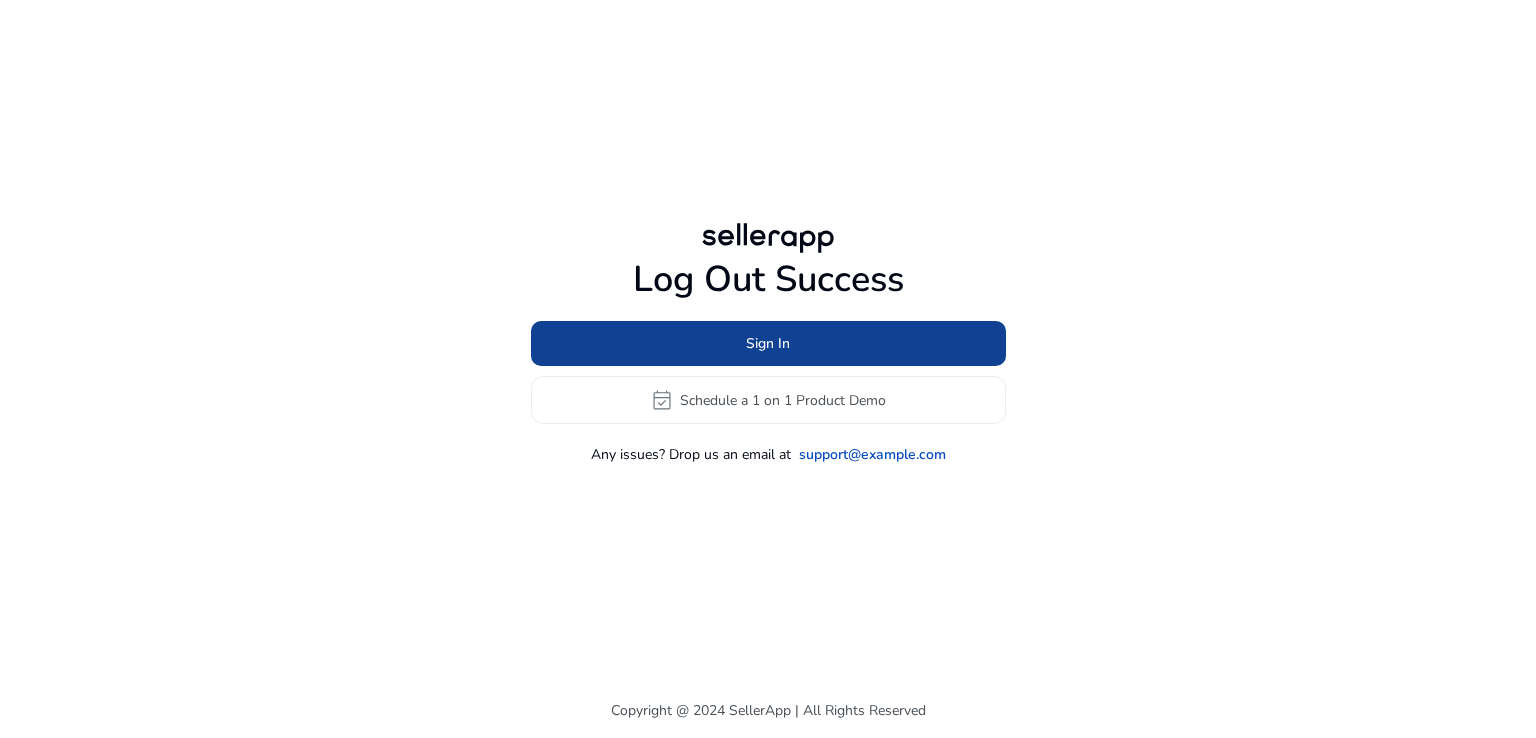 click 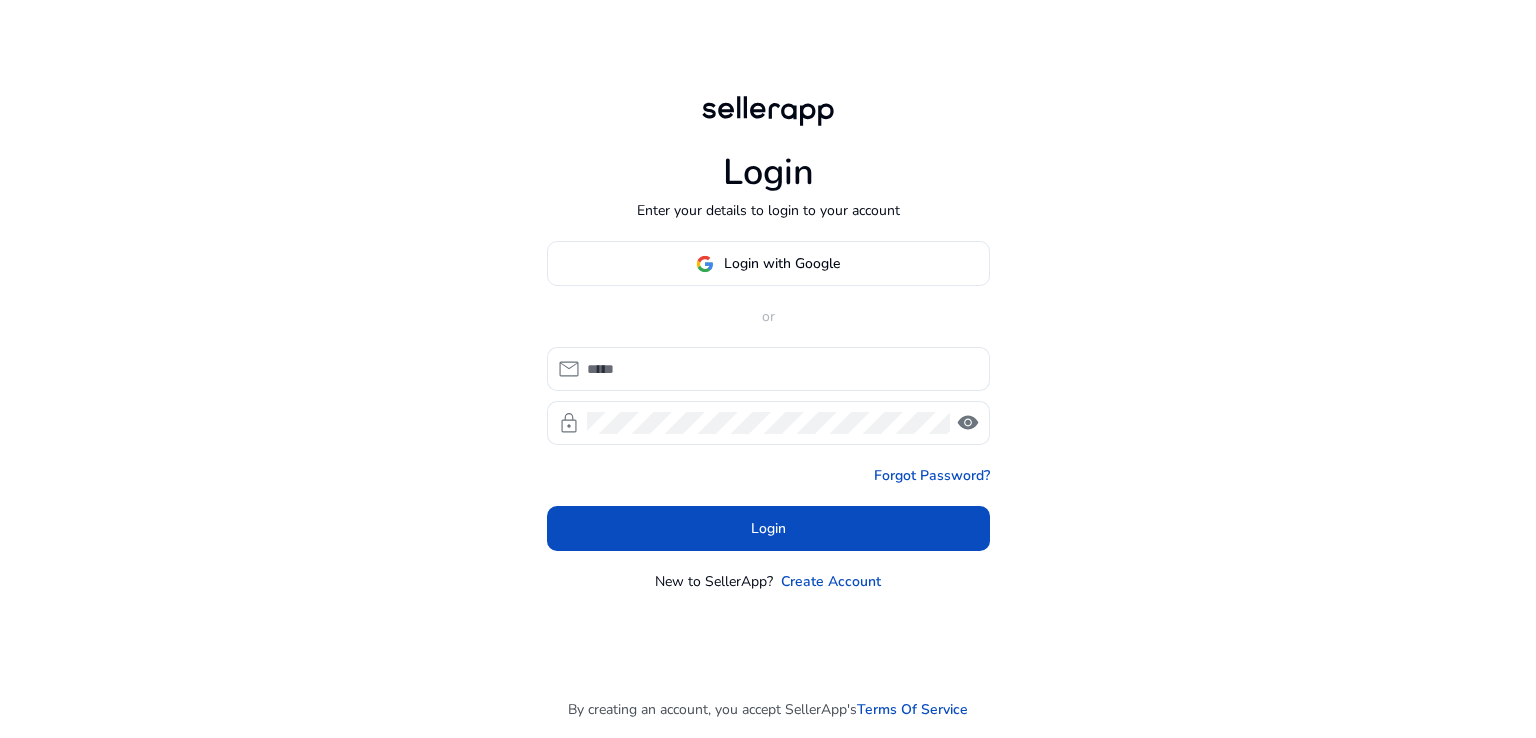 type on "**********" 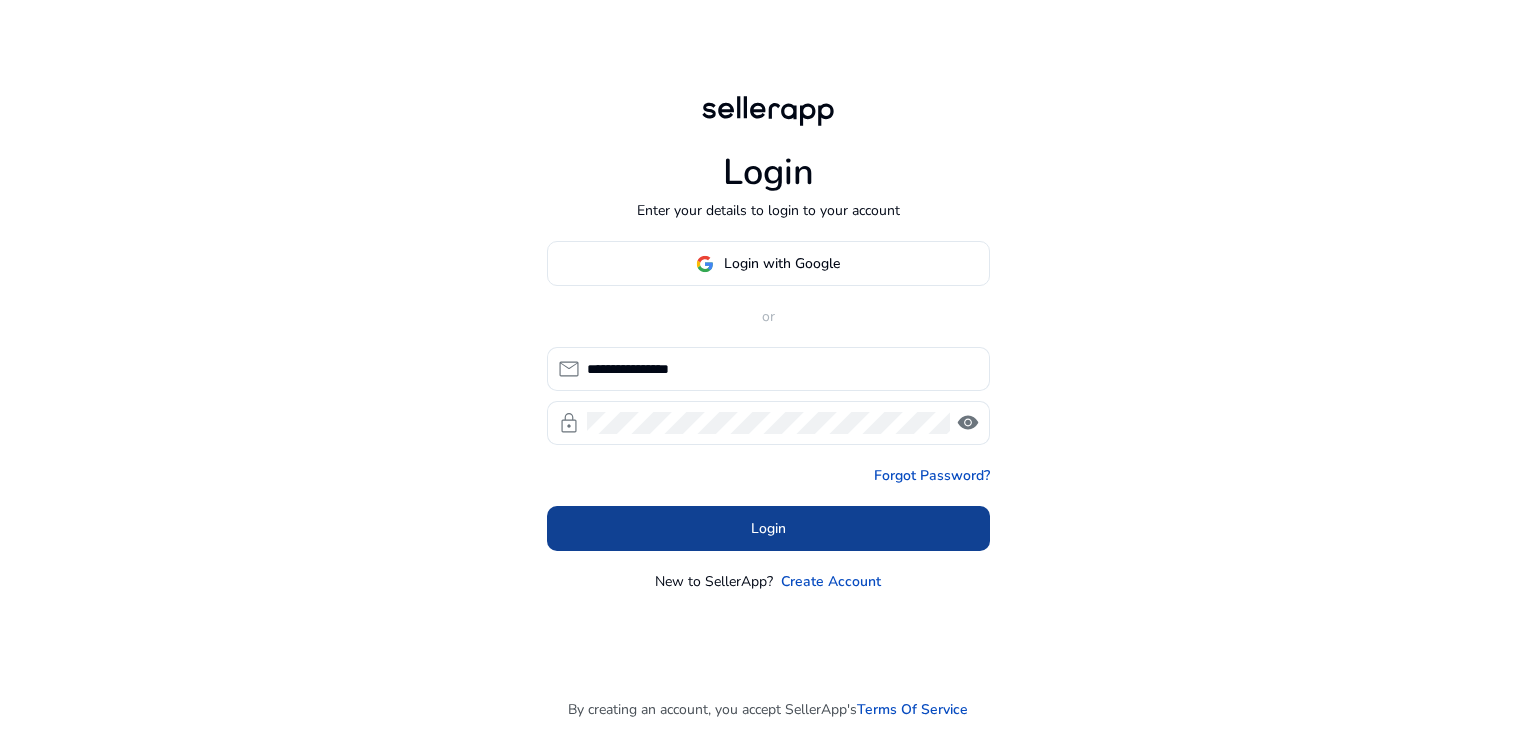 click at bounding box center [768, 529] 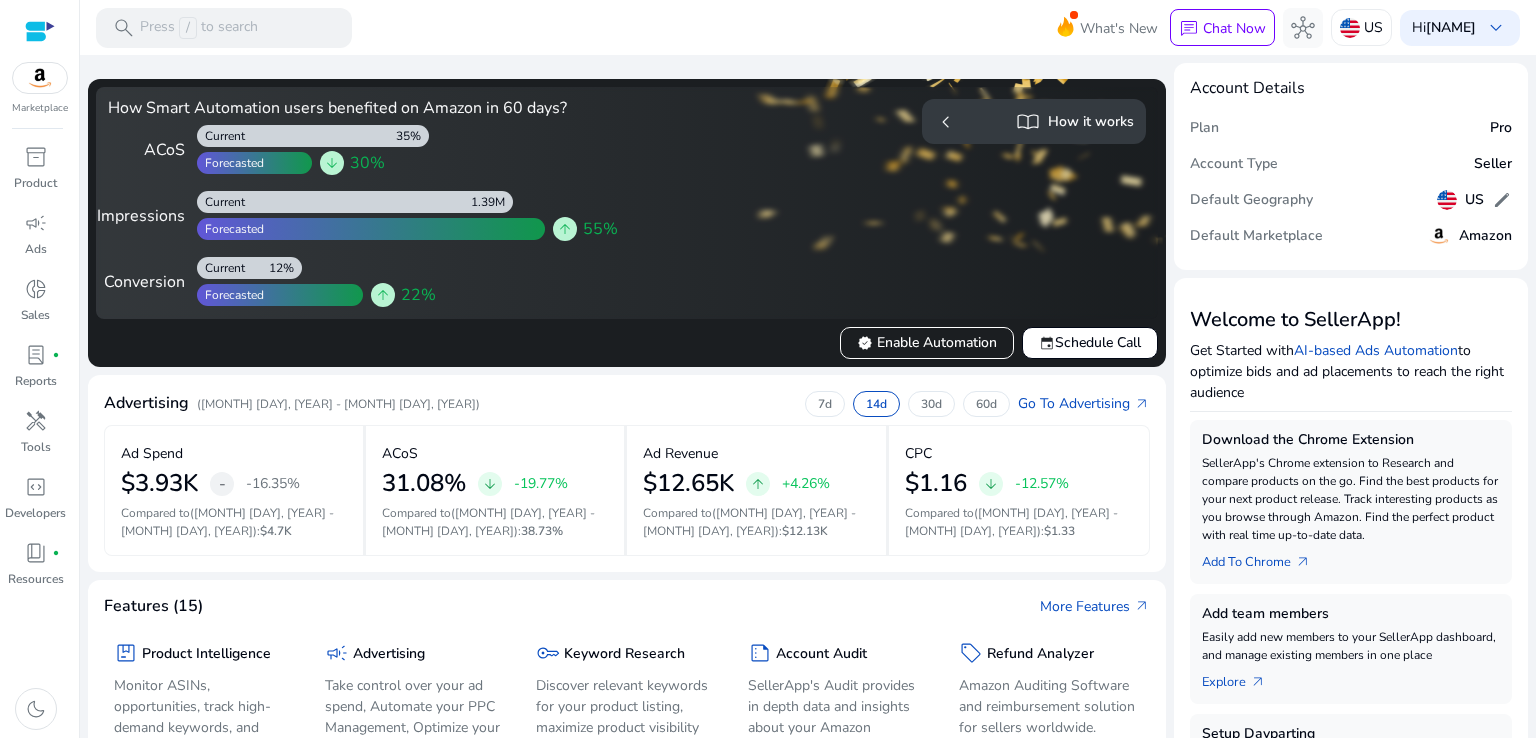 click at bounding box center (40, 31) 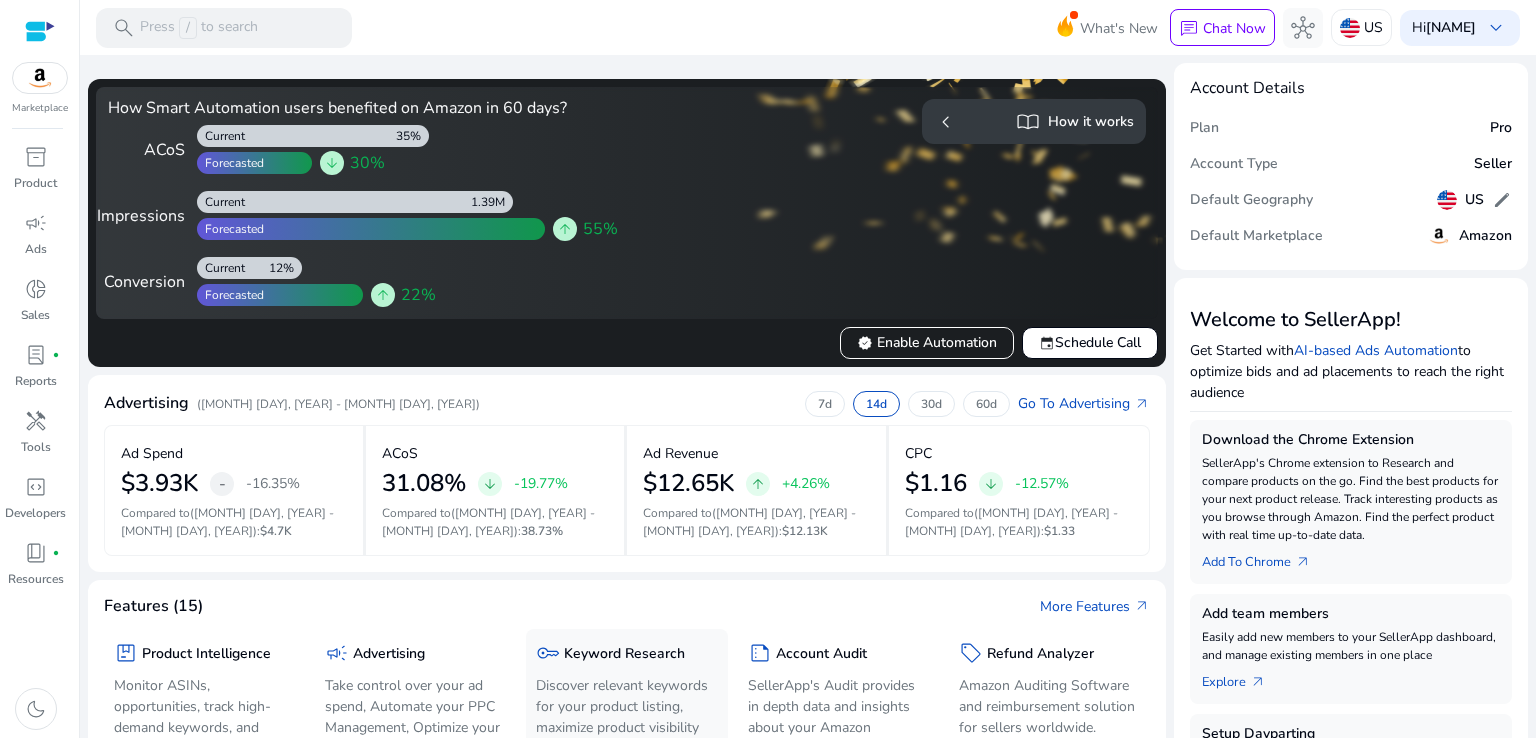 click on "Discover relevant keywords for your product listing, maximize product visibility" 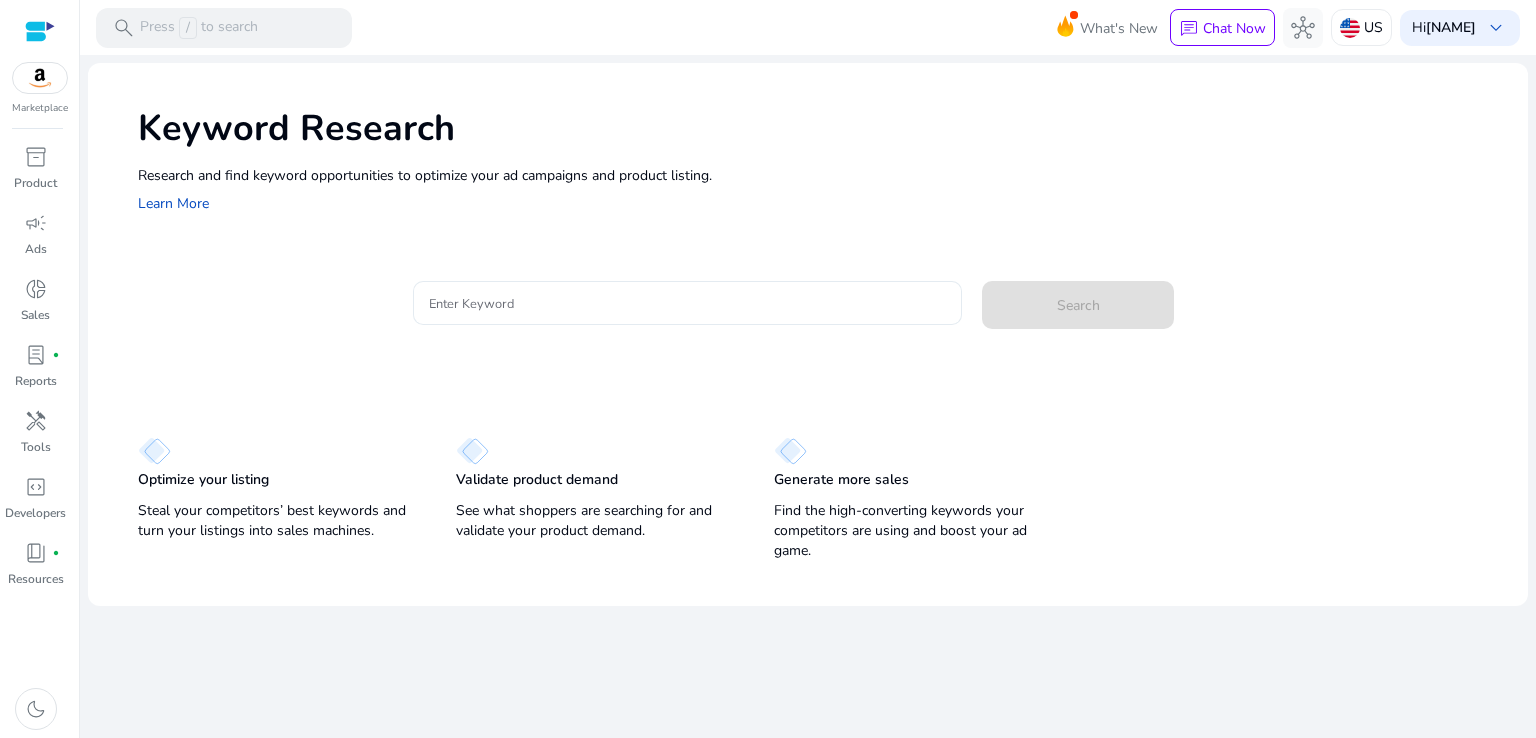click on "Enter Keyword" at bounding box center (688, 303) 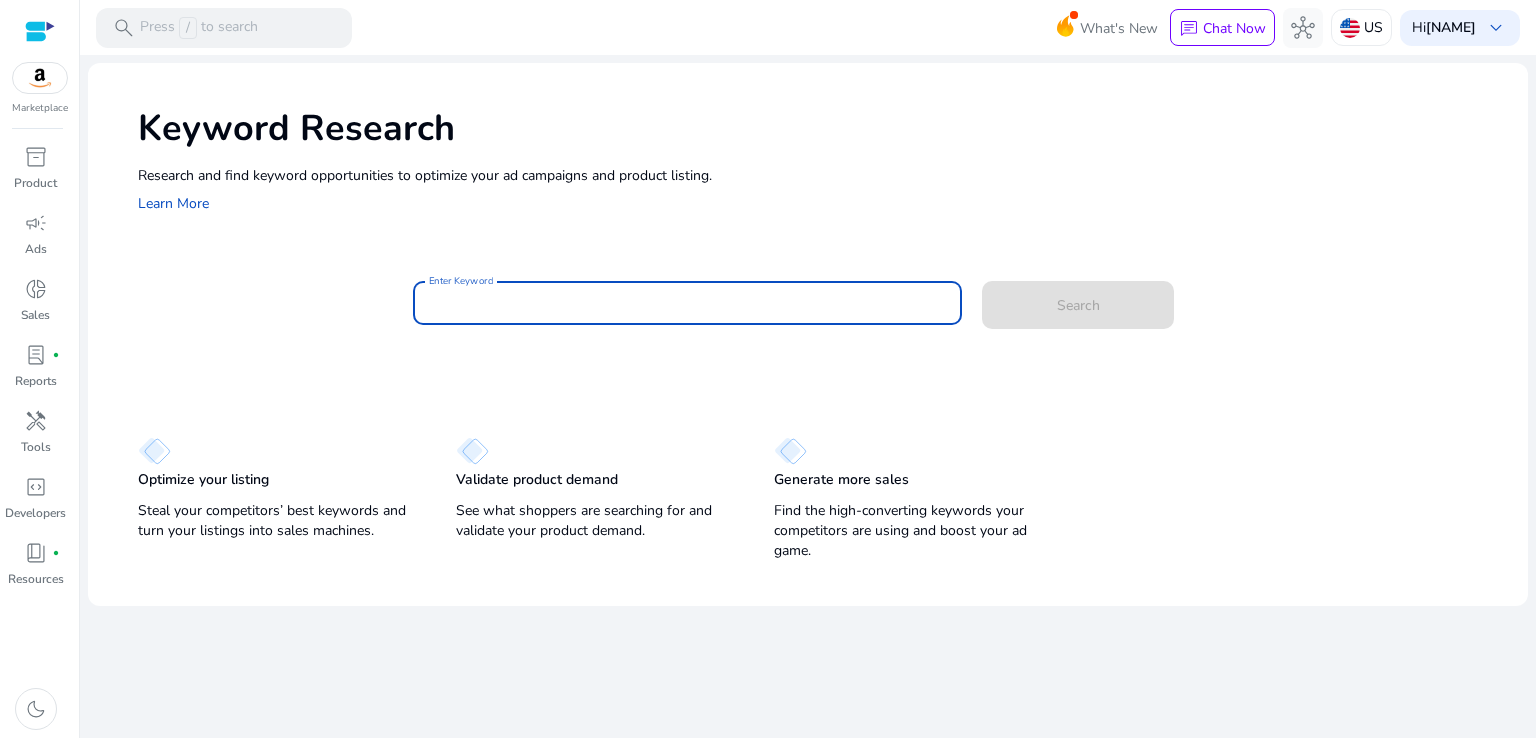 paste on "**********" 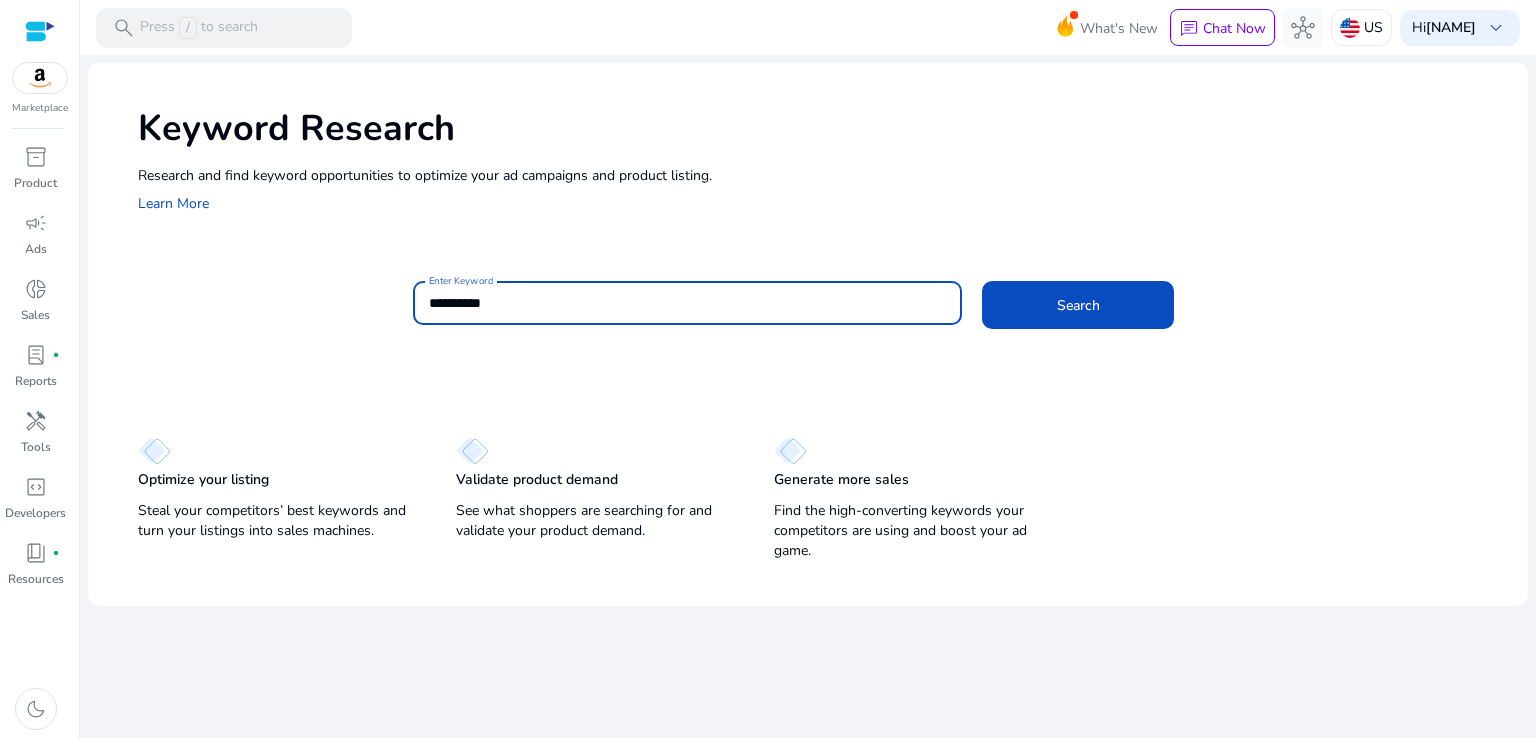 type on "**********" 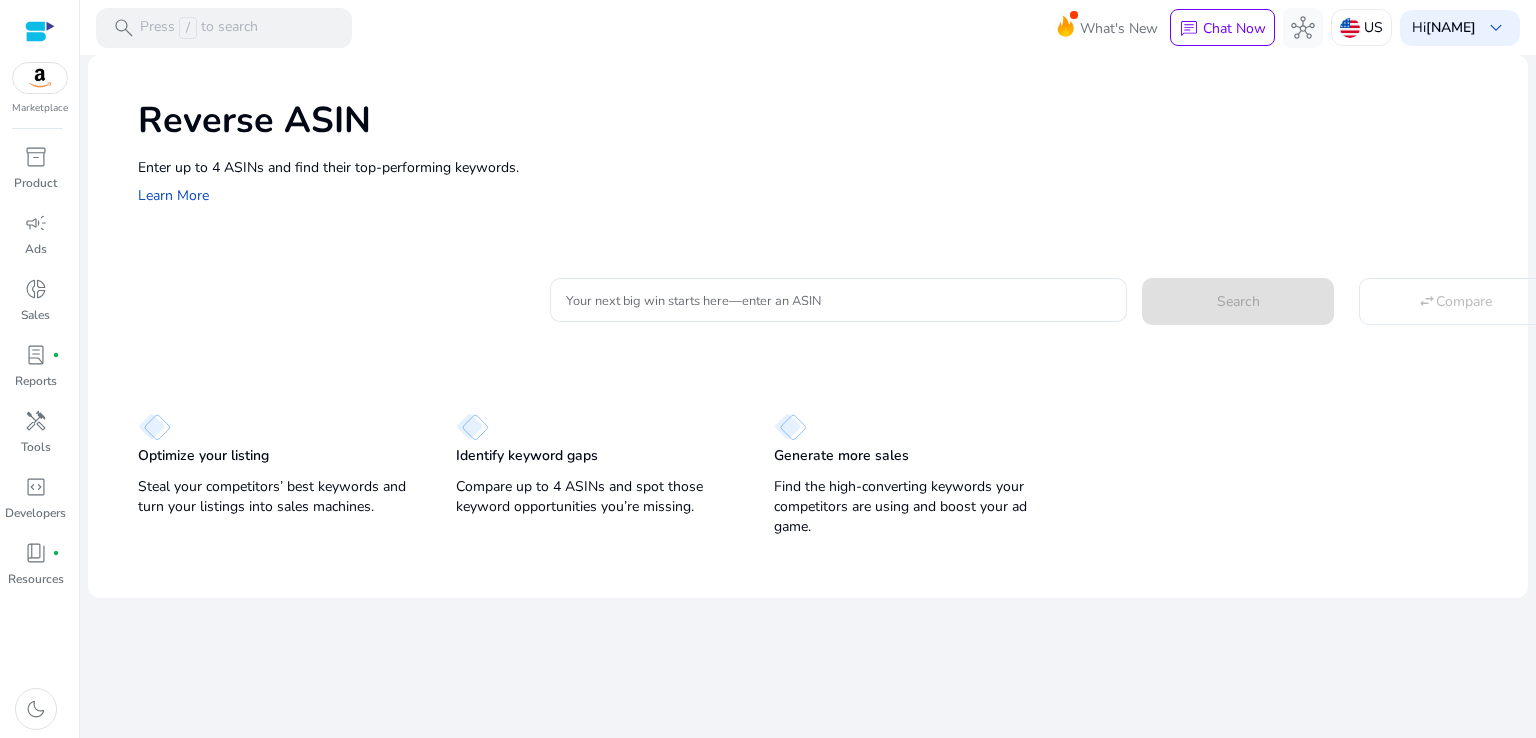 click on "Your next big win starts here—enter an ASIN" at bounding box center [838, 300] 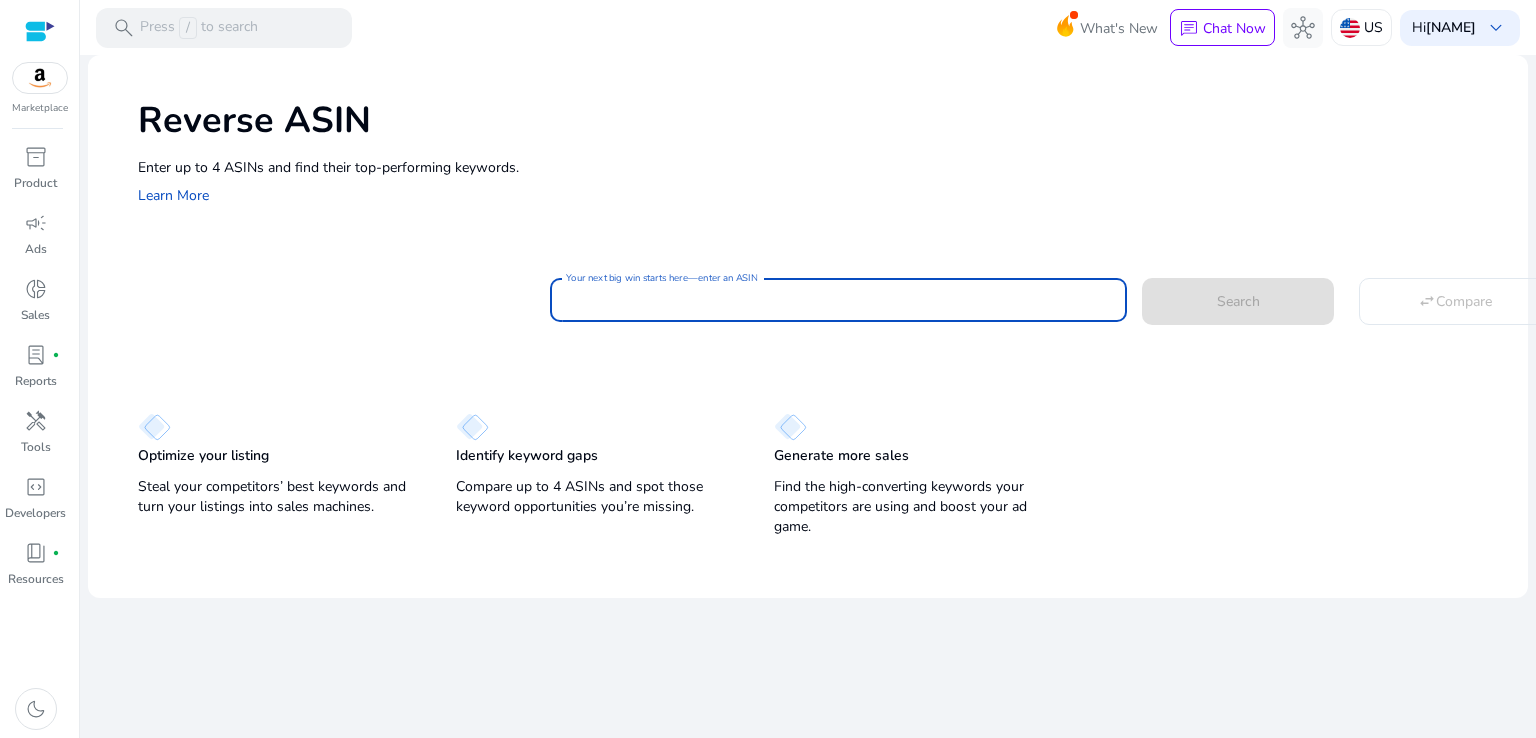 paste on "**********" 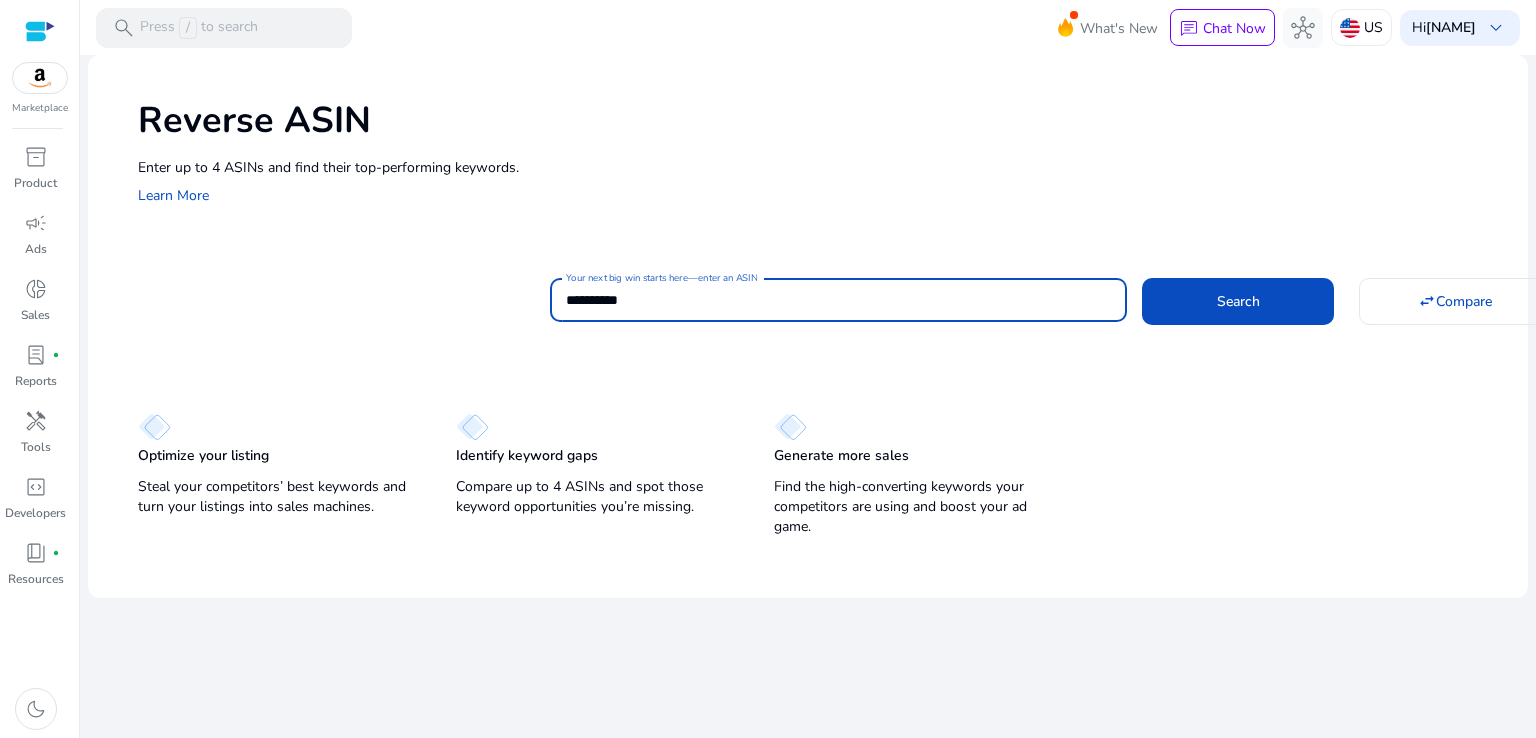 type on "**********" 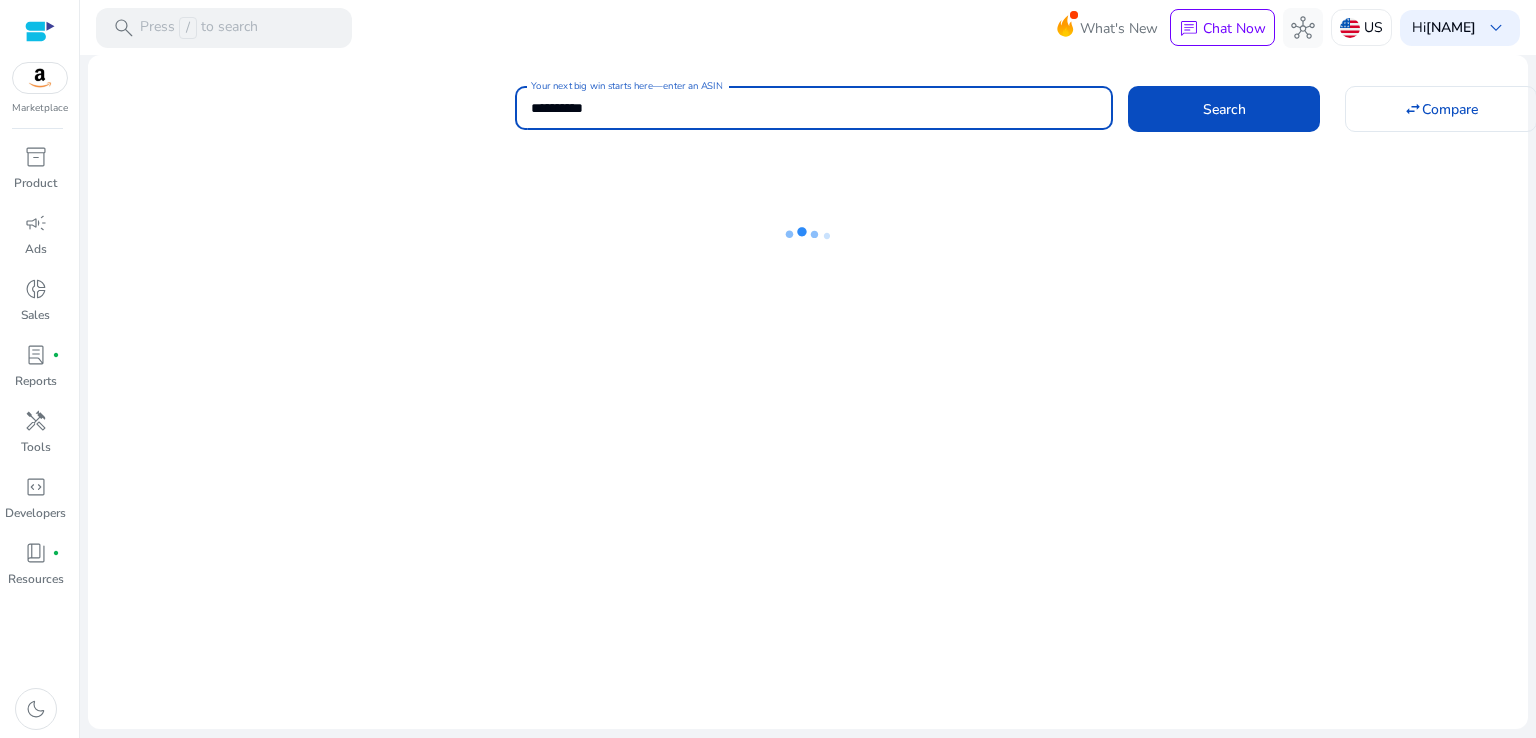 click on "Search" 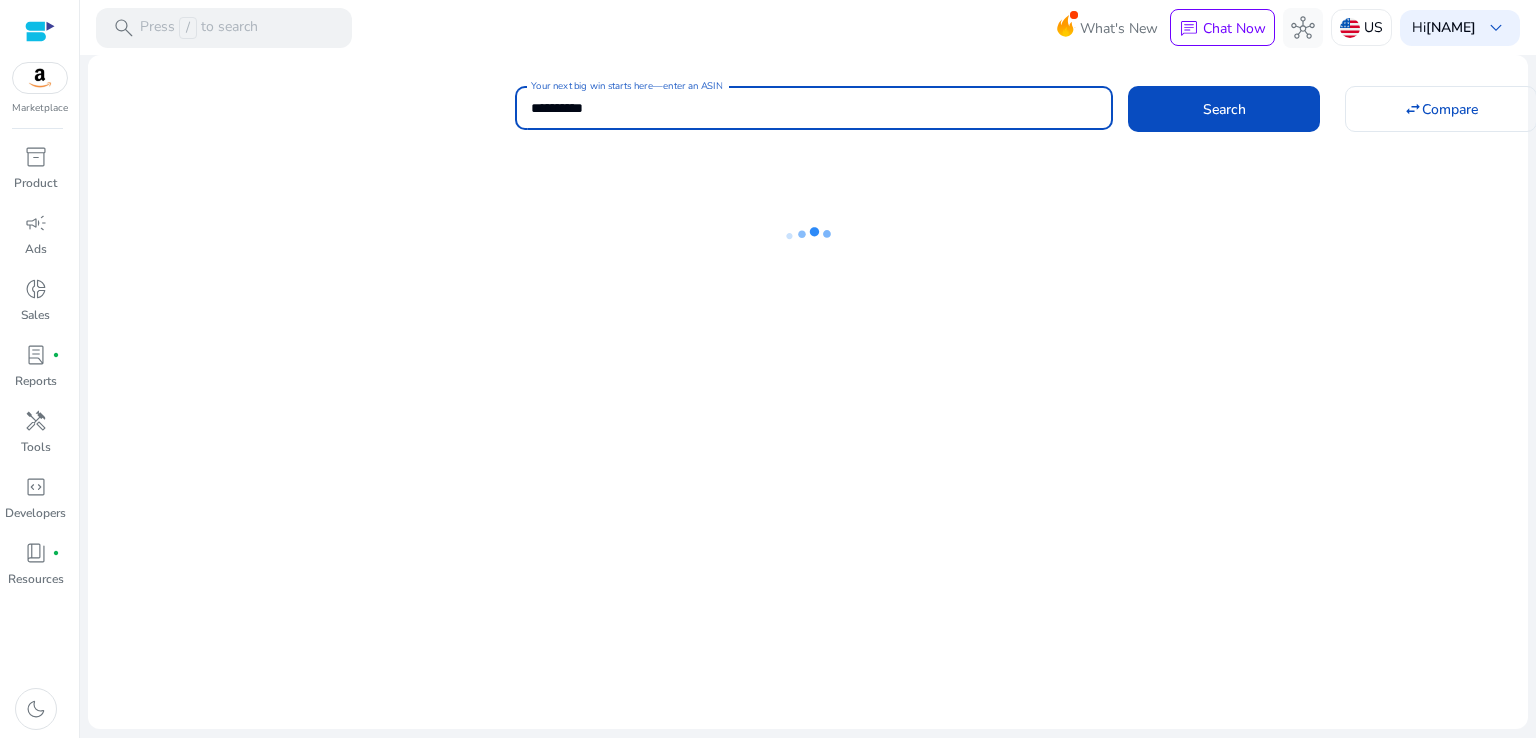 scroll, scrollTop: 0, scrollLeft: 0, axis: both 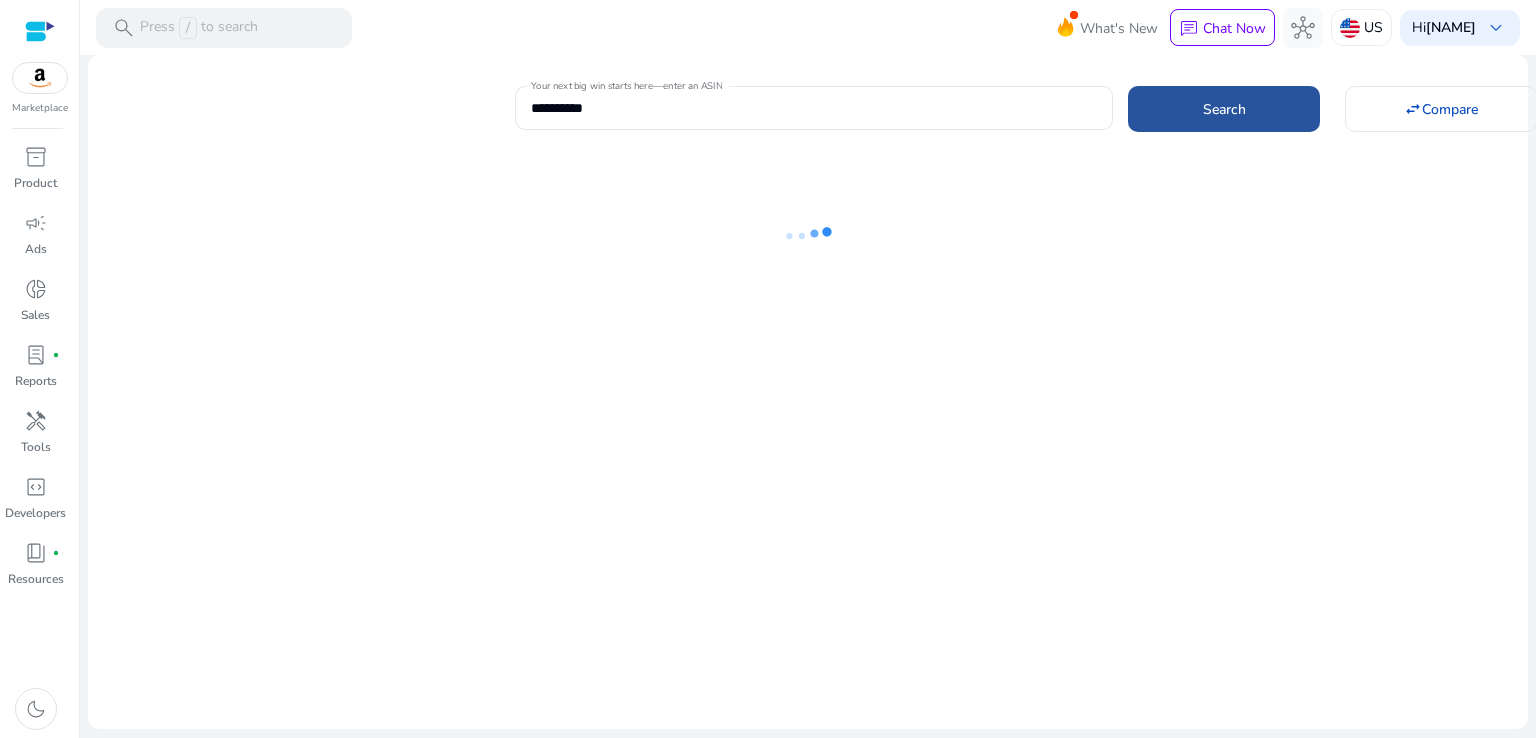 click 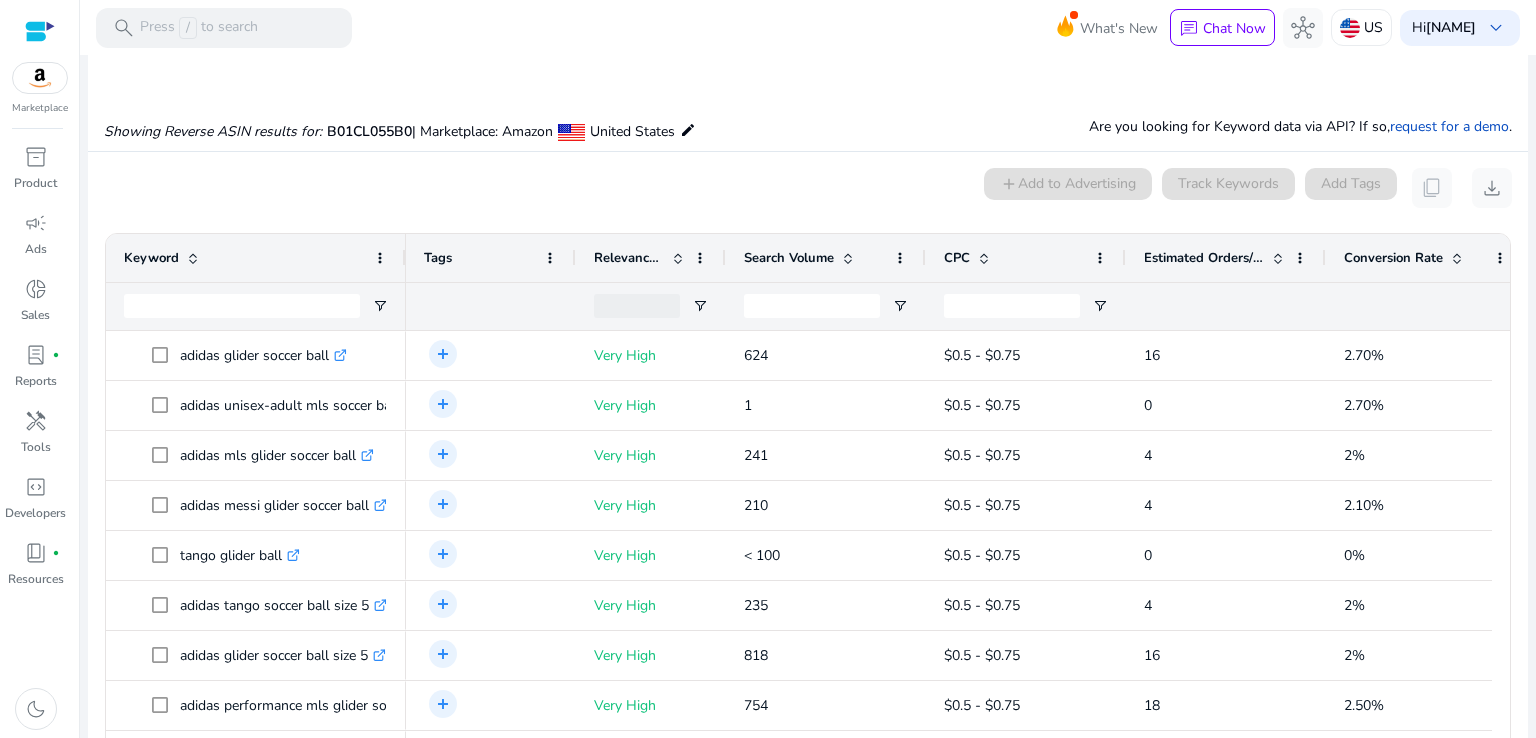 scroll, scrollTop: 146, scrollLeft: 0, axis: vertical 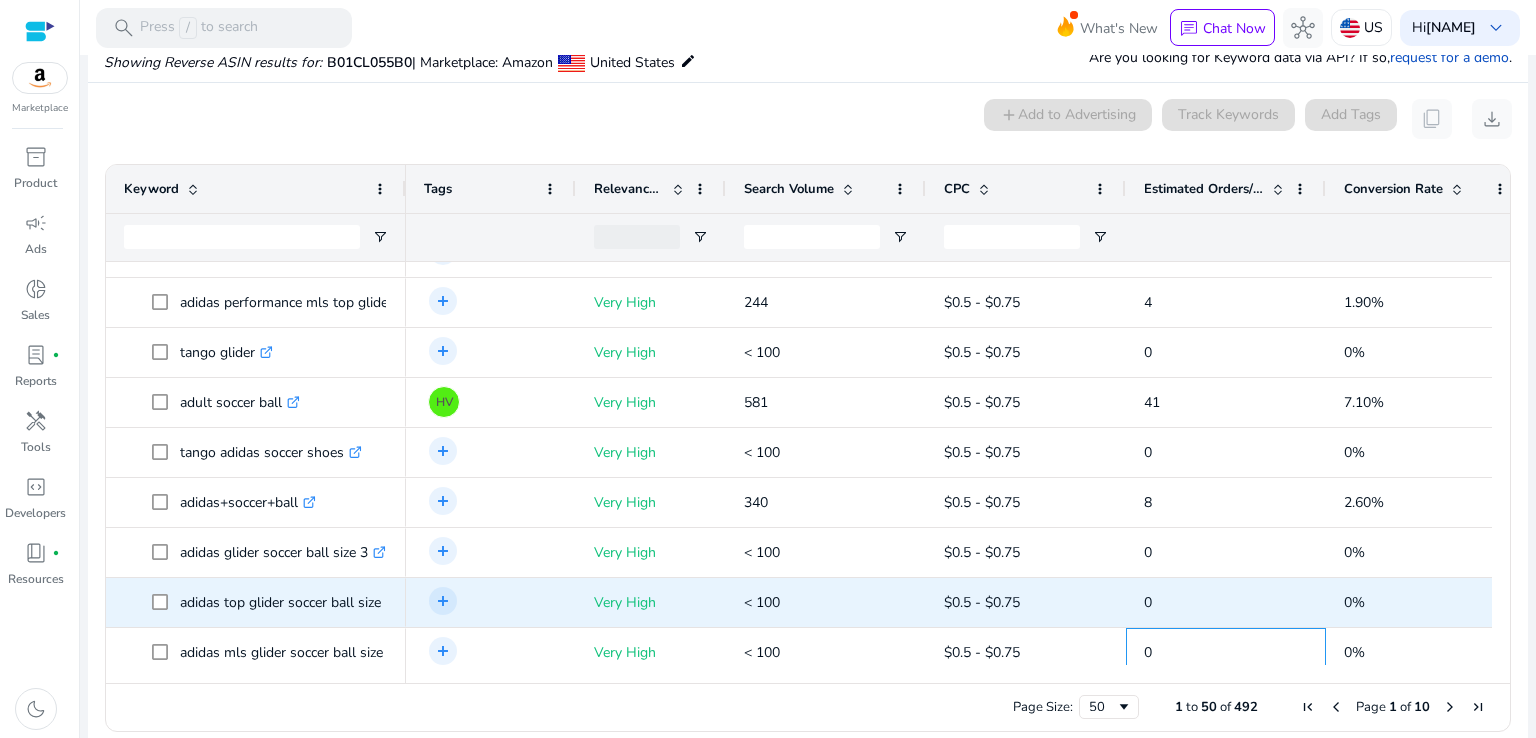 click on "0" 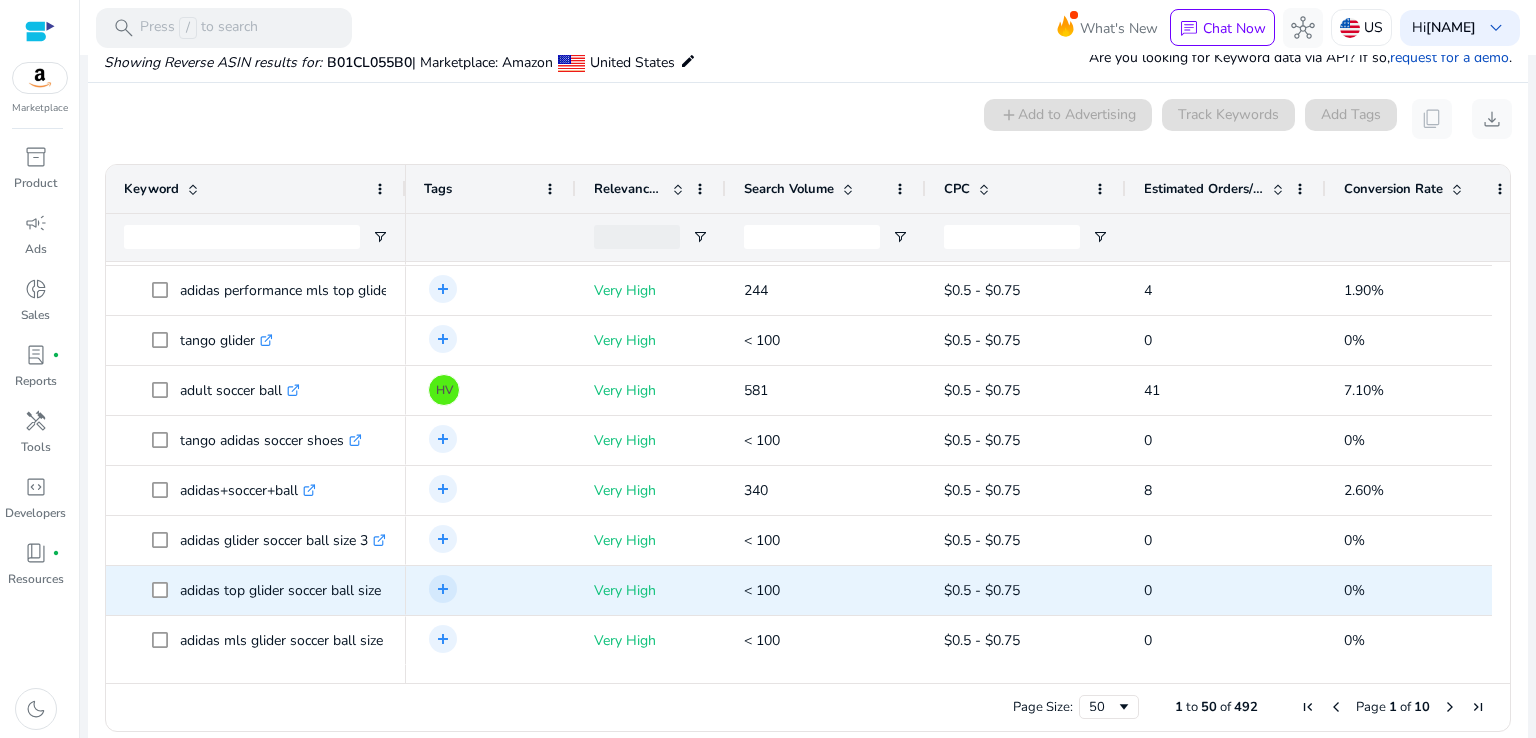 scroll, scrollTop: 747, scrollLeft: 0, axis: vertical 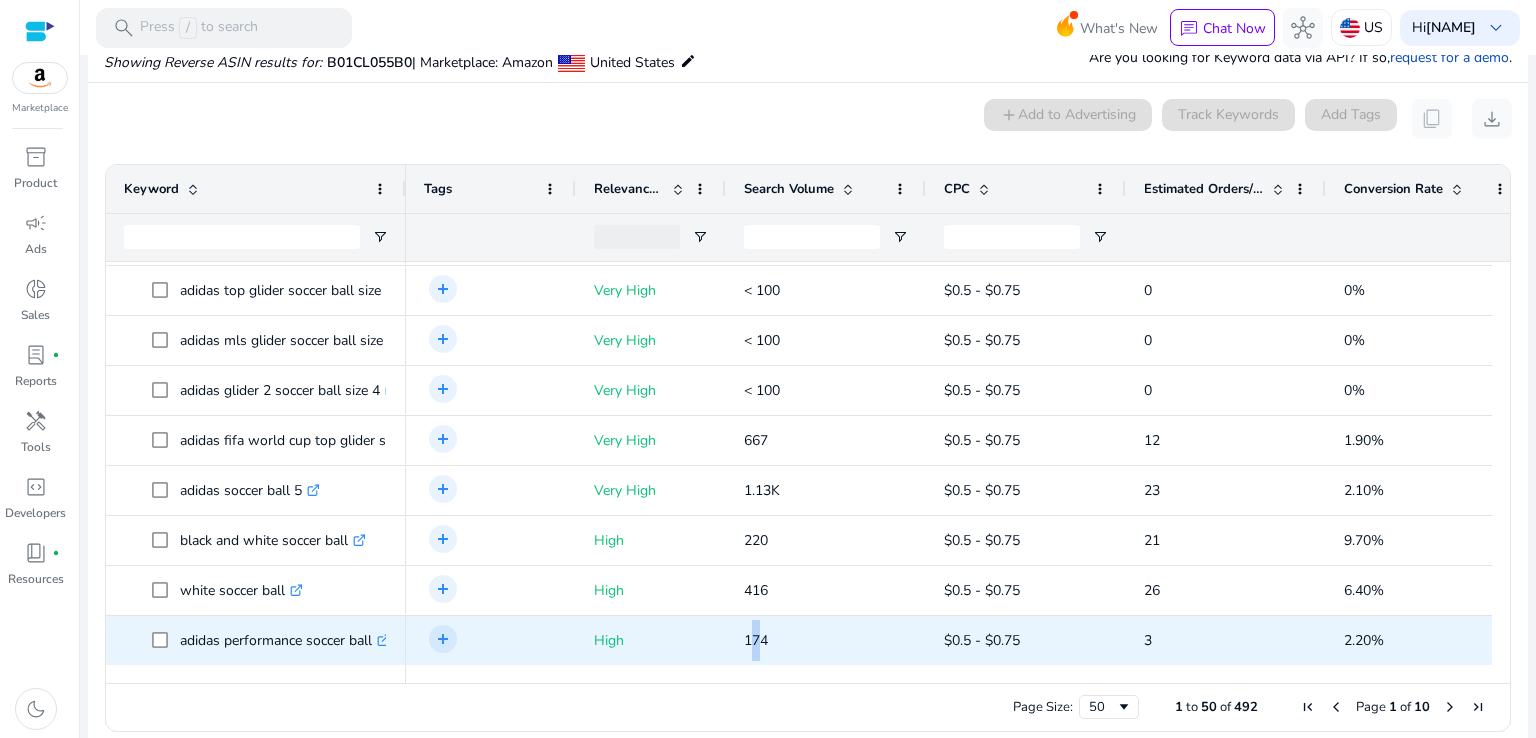 drag, startPoint x: 761, startPoint y: 647, endPoint x: 268, endPoint y: 481, distance: 520.1971 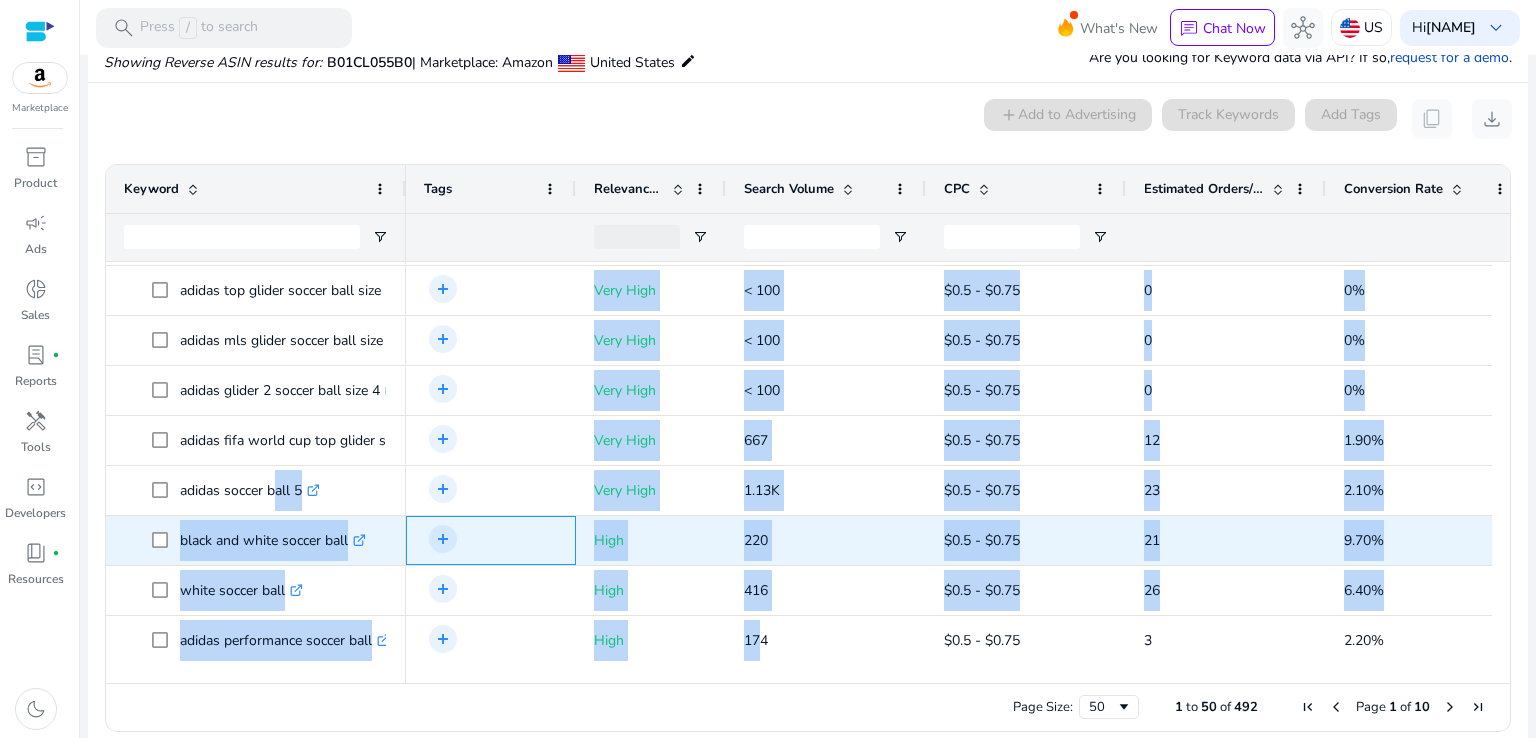 click on "add Add tag" 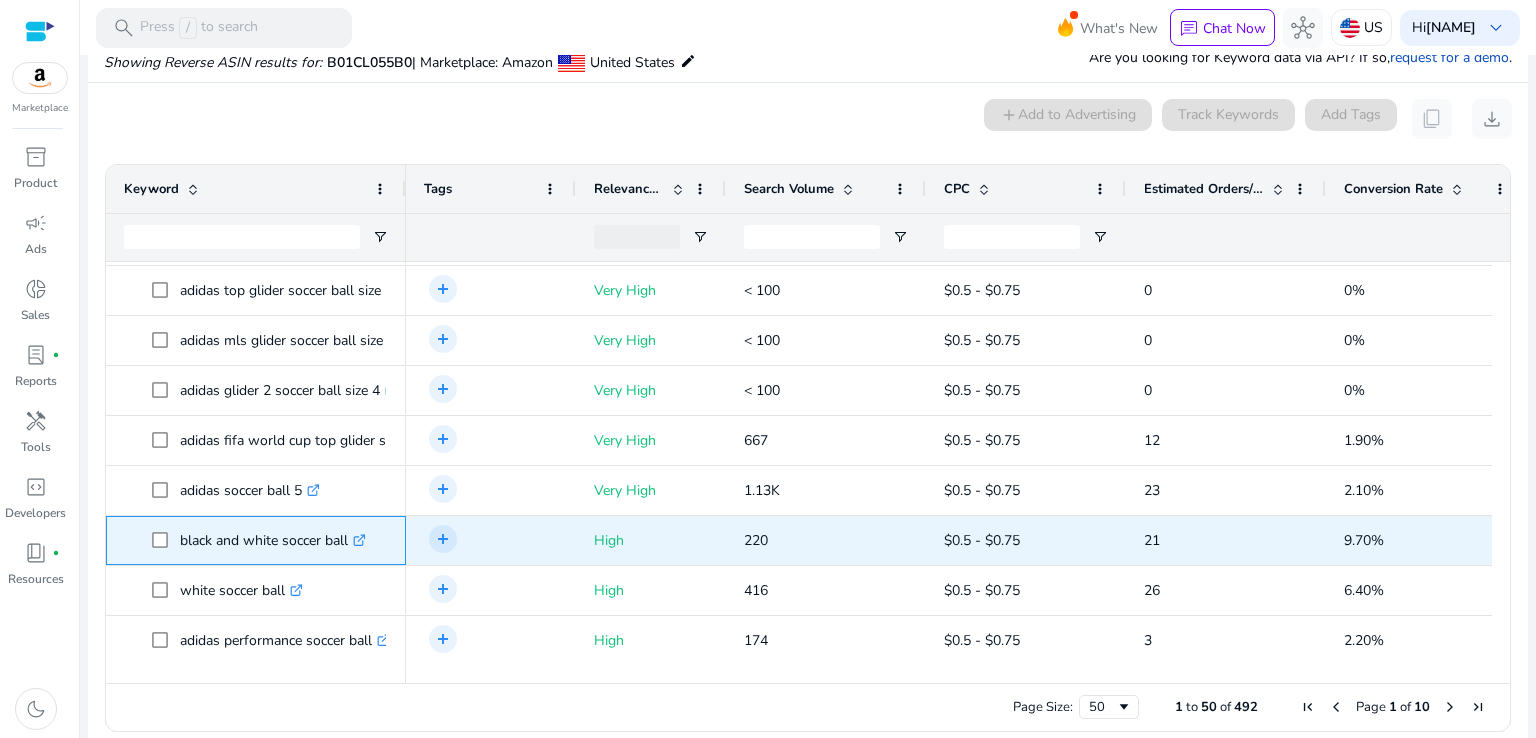 drag, startPoint x: 174, startPoint y: 533, endPoint x: 359, endPoint y: 527, distance: 185.09727 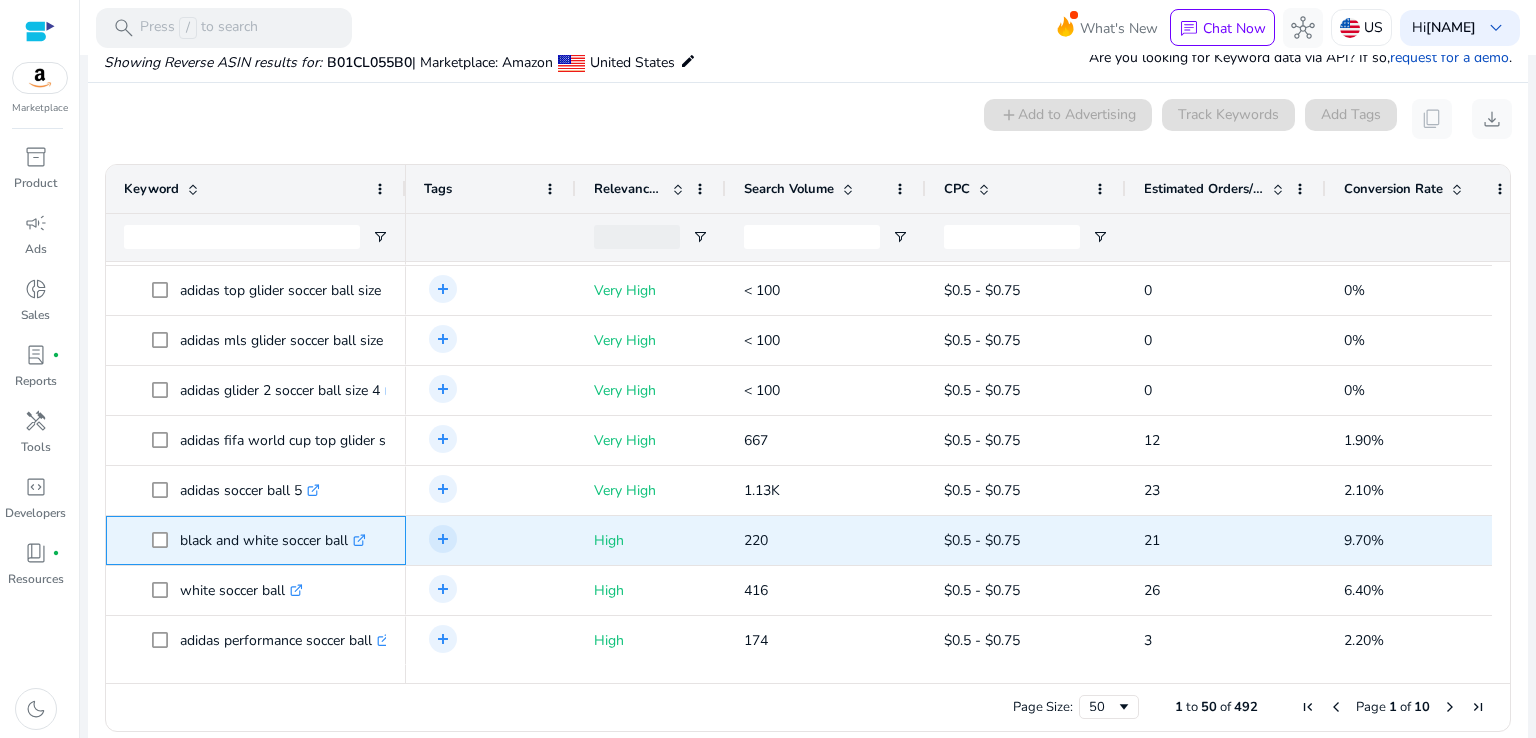 copy on "black and white soccer ball" 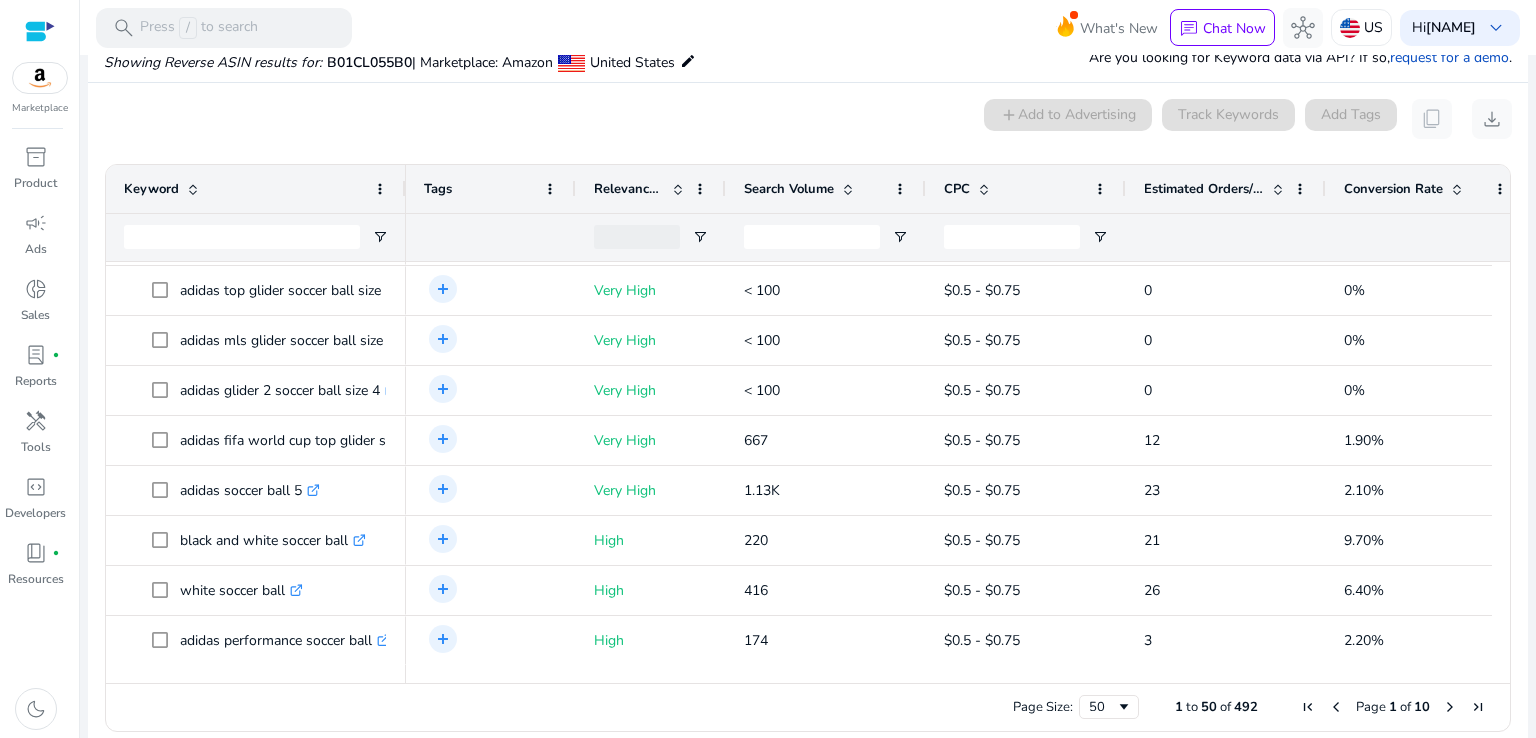 click on "0 keyword(s) selected  add  Add to Advertising   Track Keywords   Add Tags   content_copy   download  Press SPACE to select this row.
Drag here to set row groups Drag here to set column labels
Keyword
Tags
CPC" 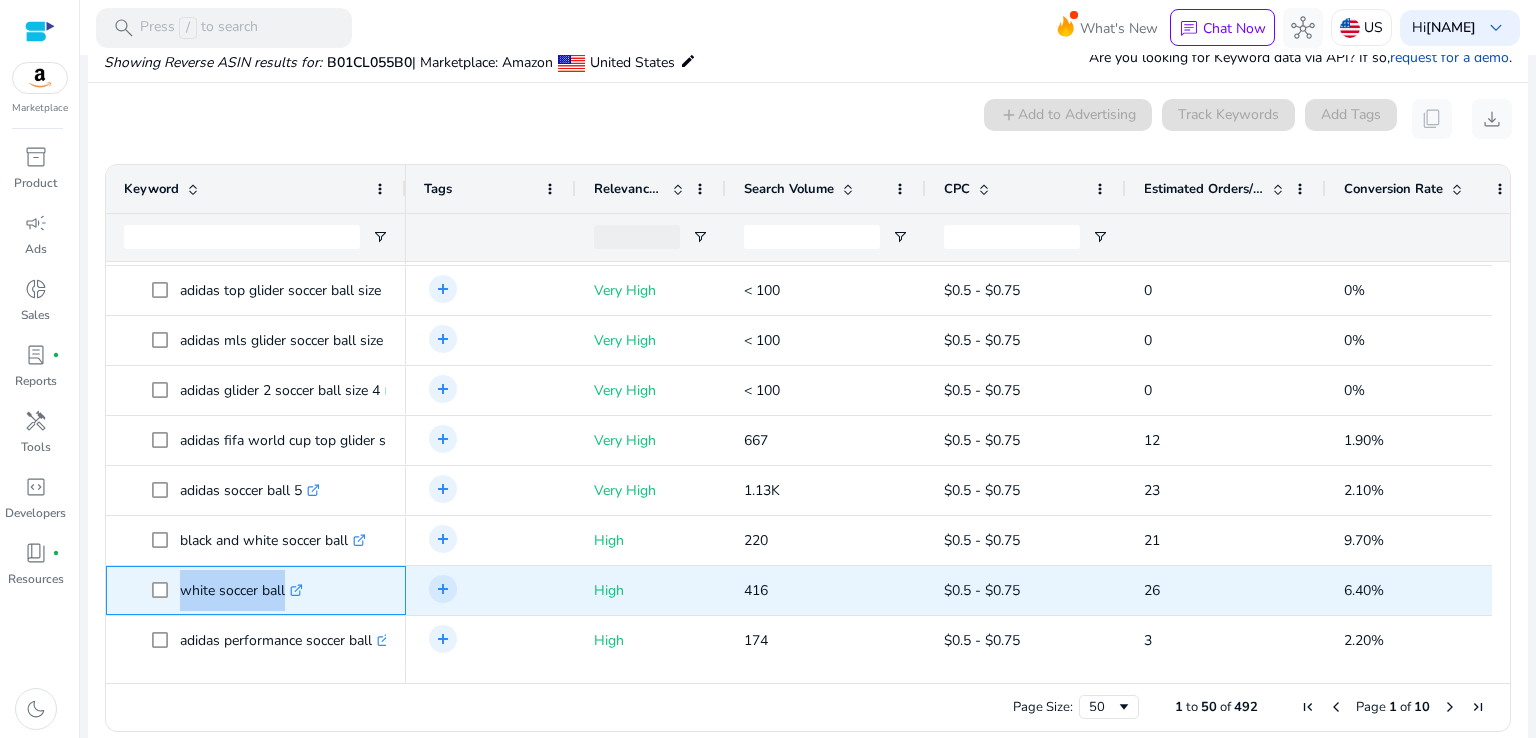 drag, startPoint x: 172, startPoint y: 579, endPoint x: 280, endPoint y: 584, distance: 108.11568 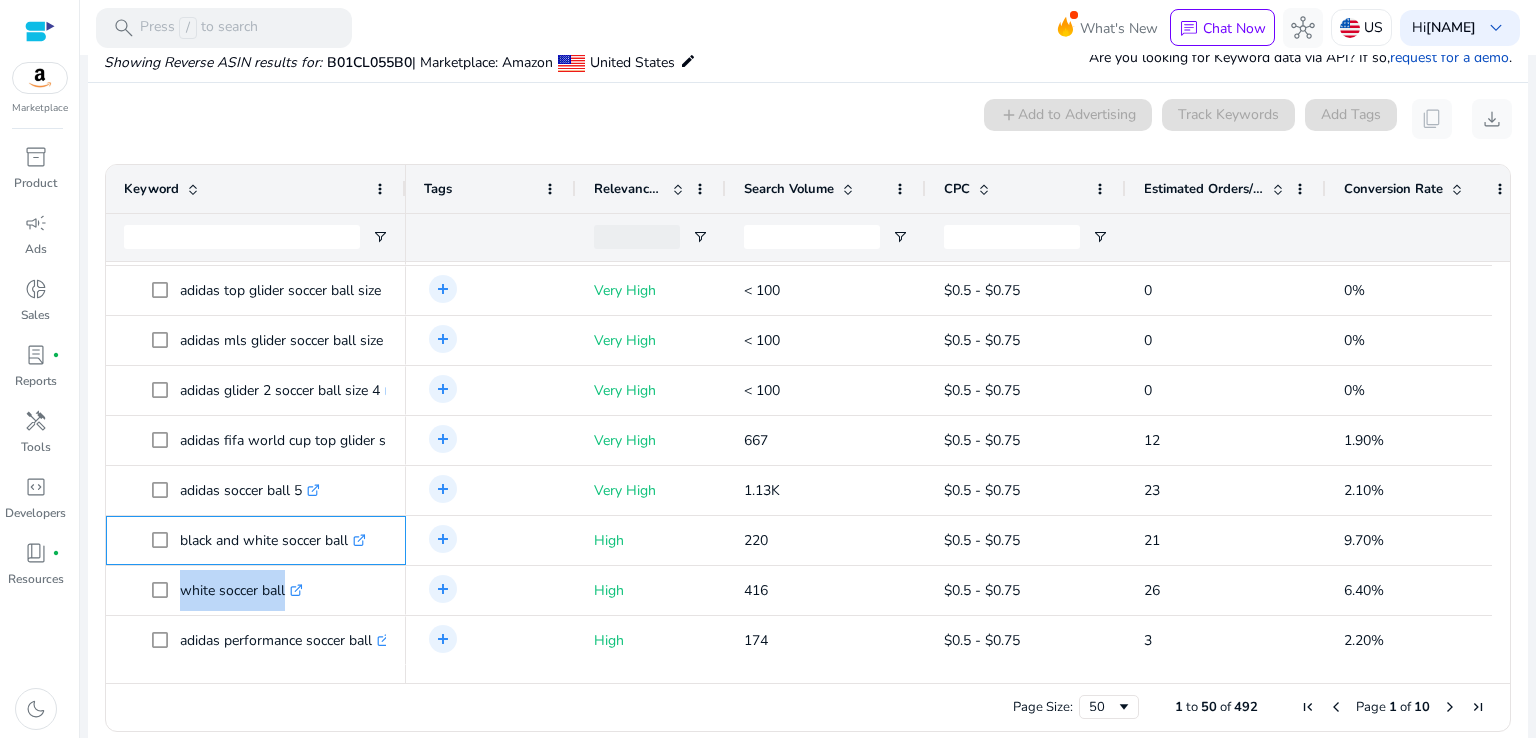 copy on "white soccer bal" 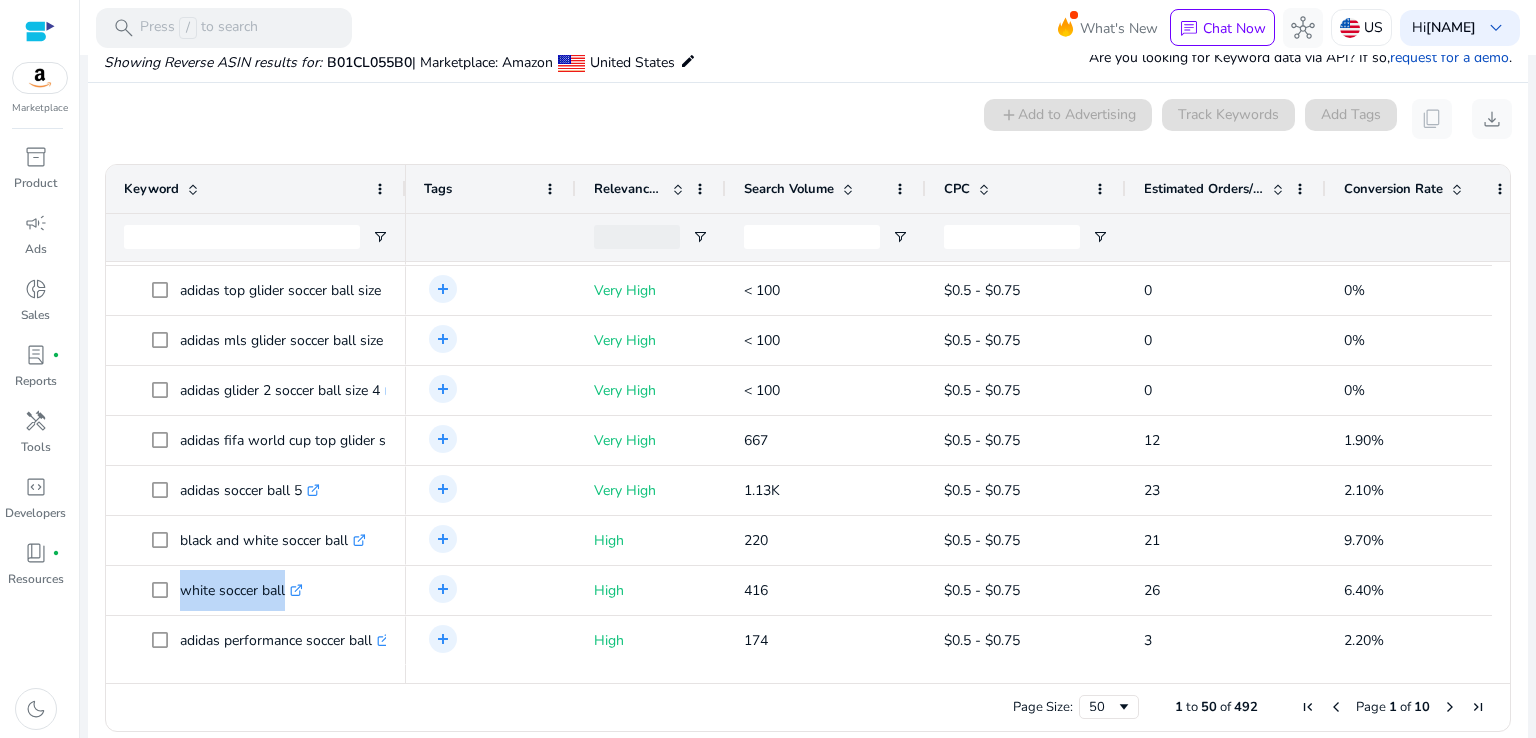 drag, startPoint x: 1492, startPoint y: 457, endPoint x: 1493, endPoint y: 489, distance: 32.01562 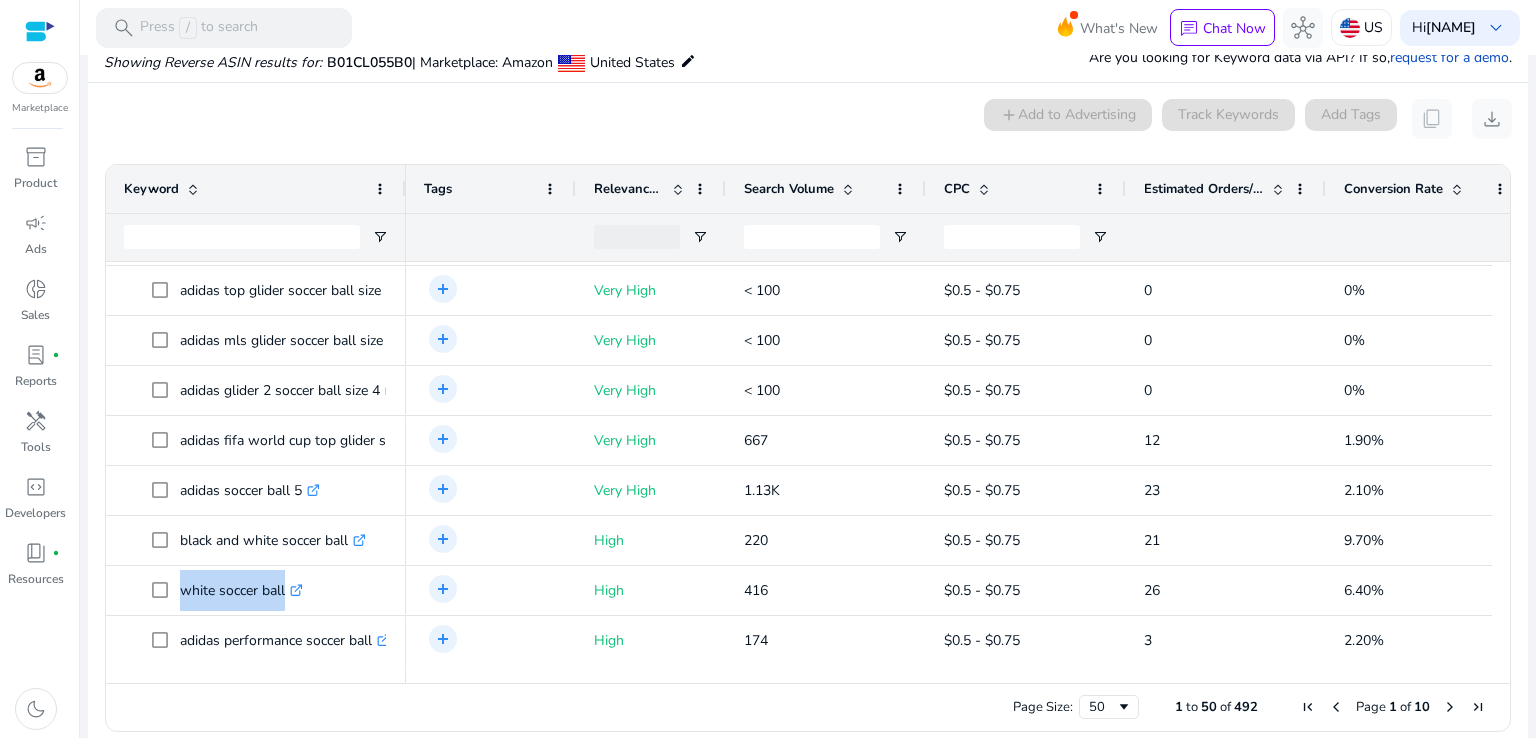 scroll, scrollTop: 1209, scrollLeft: 0, axis: vertical 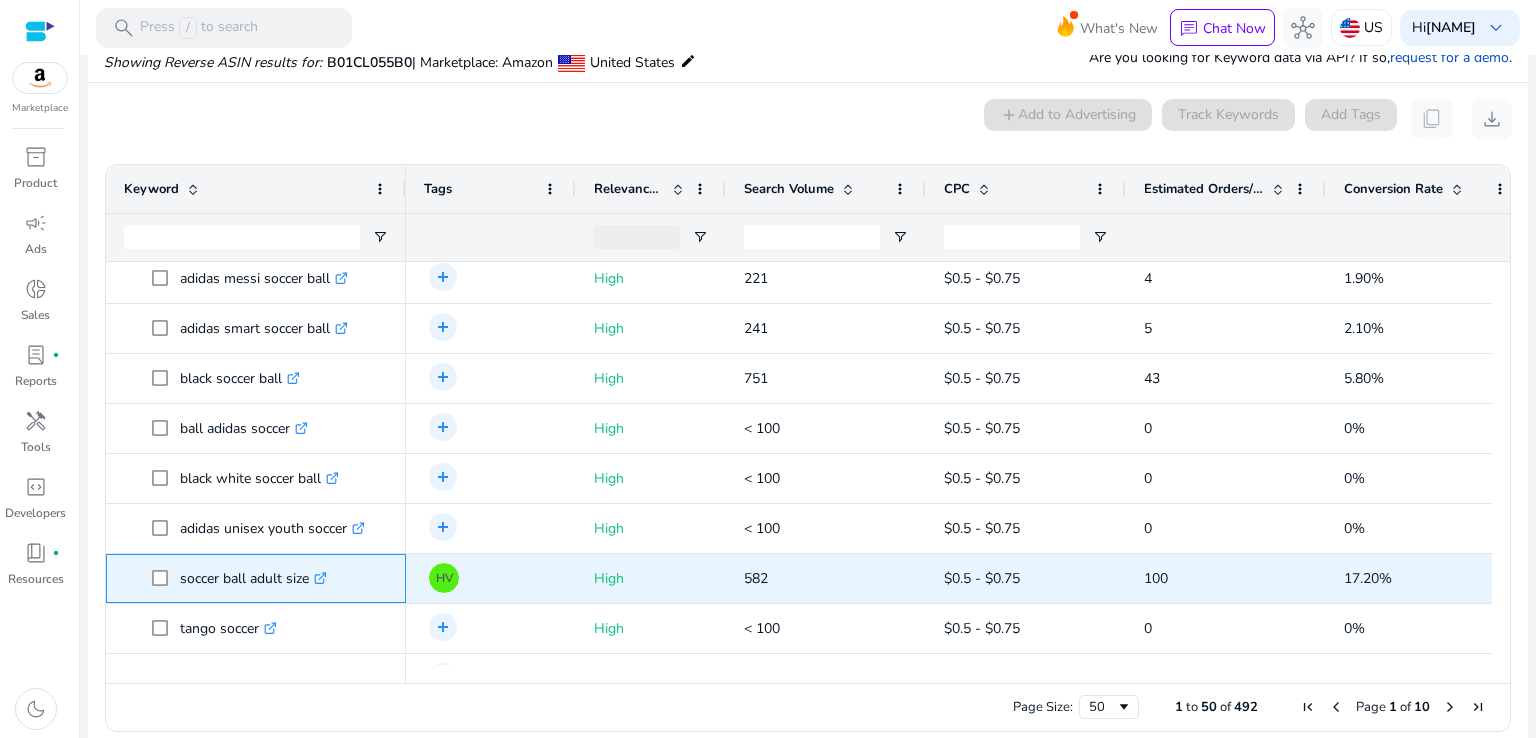 drag, startPoint x: 172, startPoint y: 581, endPoint x: 310, endPoint y: 574, distance: 138.17743 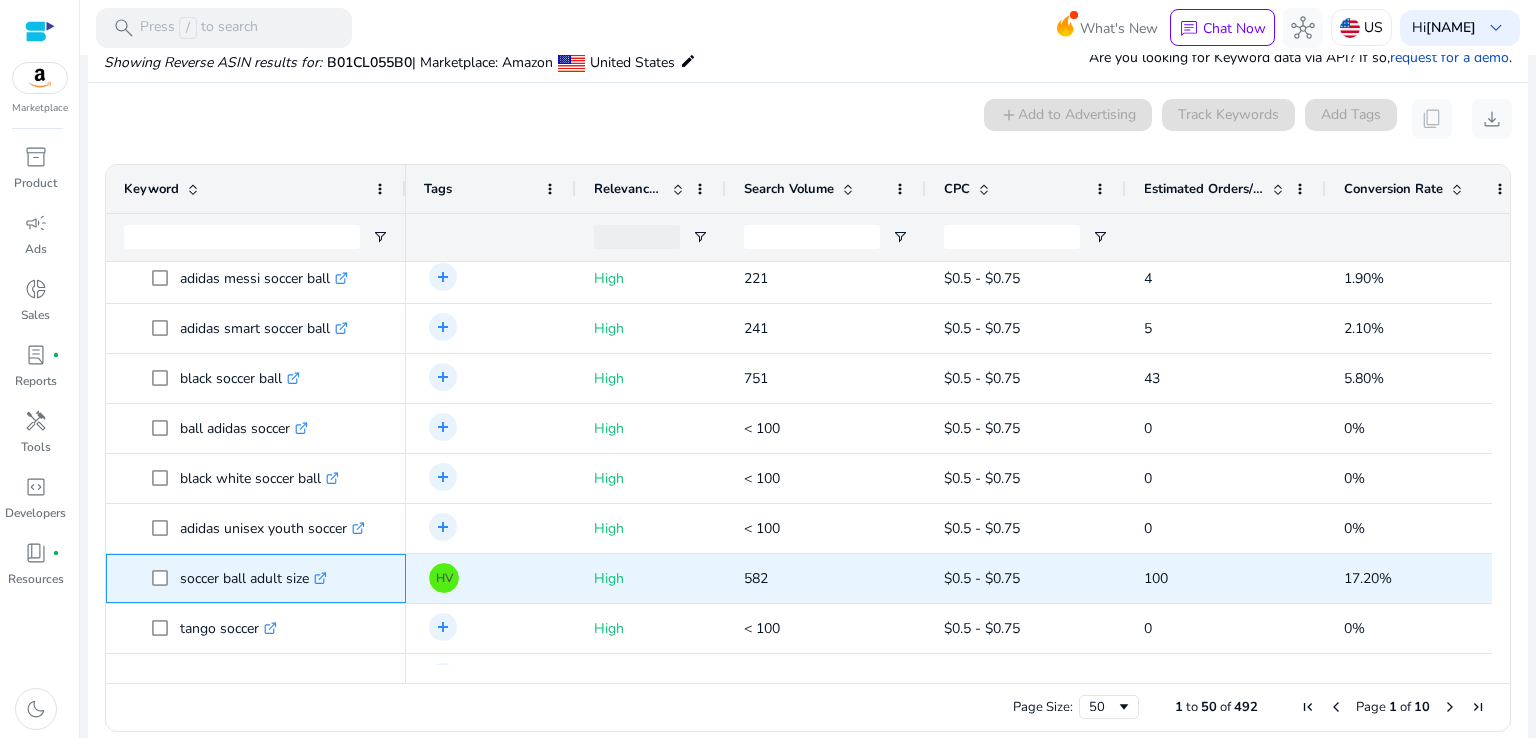 copy on "soccer ball adult size" 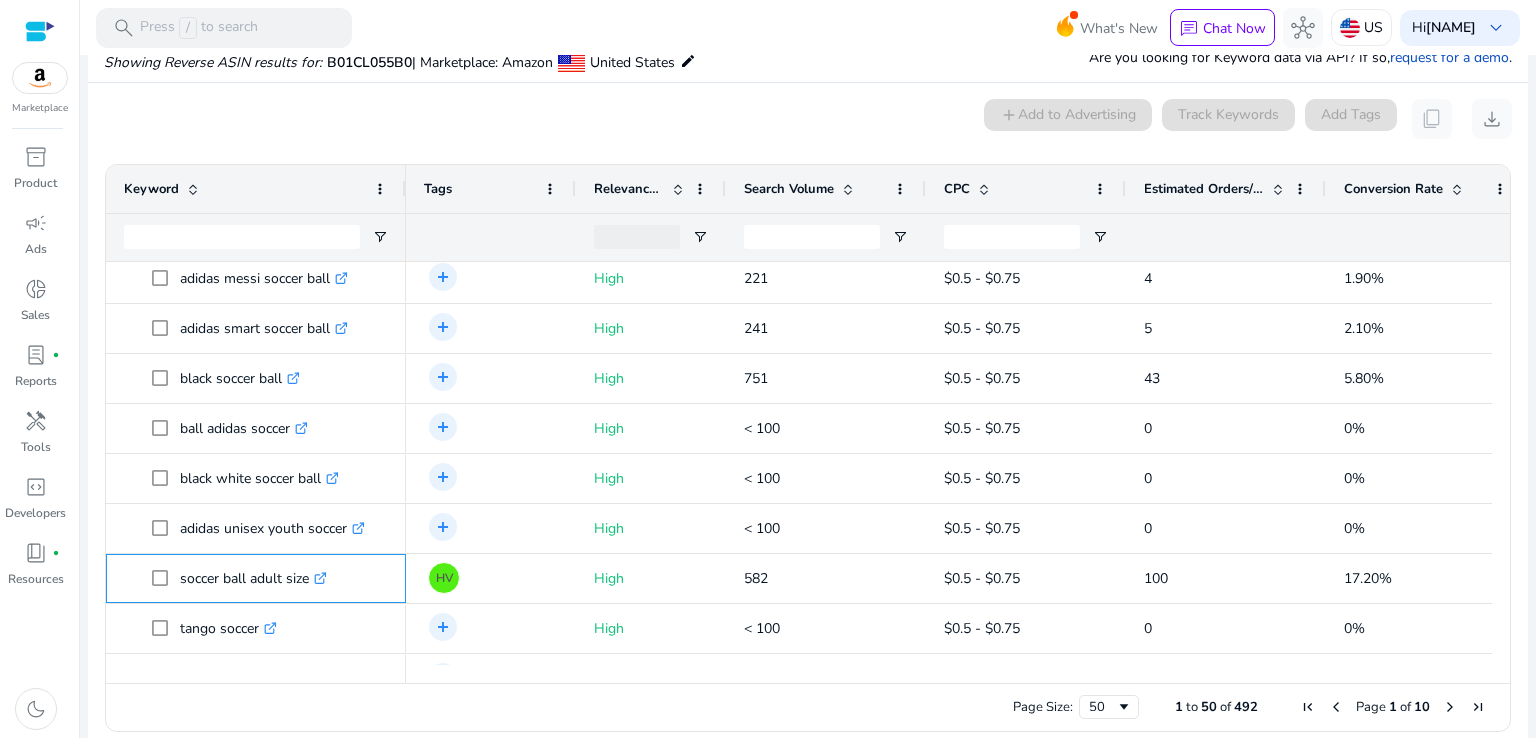 scroll, scrollTop: 1591, scrollLeft: 0, axis: vertical 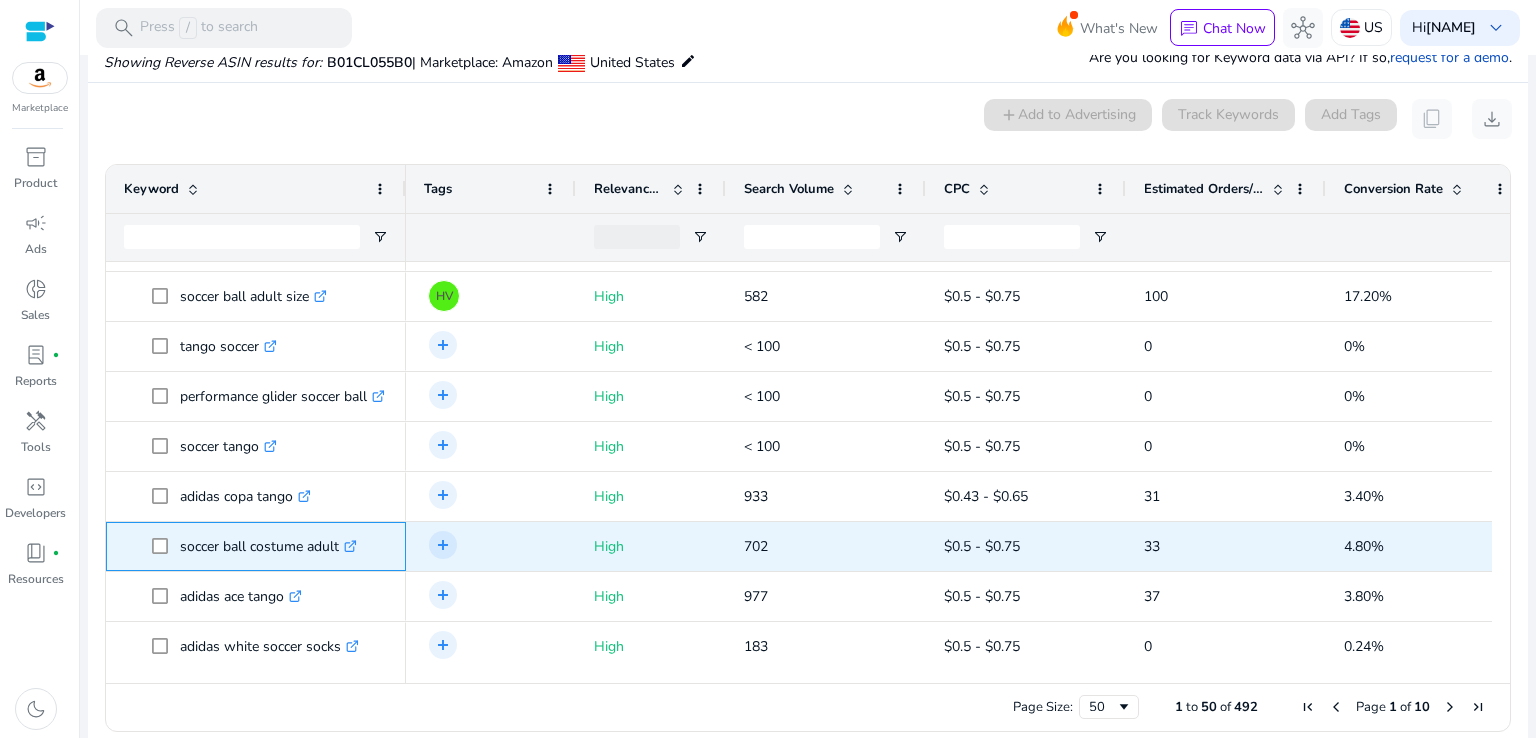 drag, startPoint x: 170, startPoint y: 539, endPoint x: 341, endPoint y: 545, distance: 171.10522 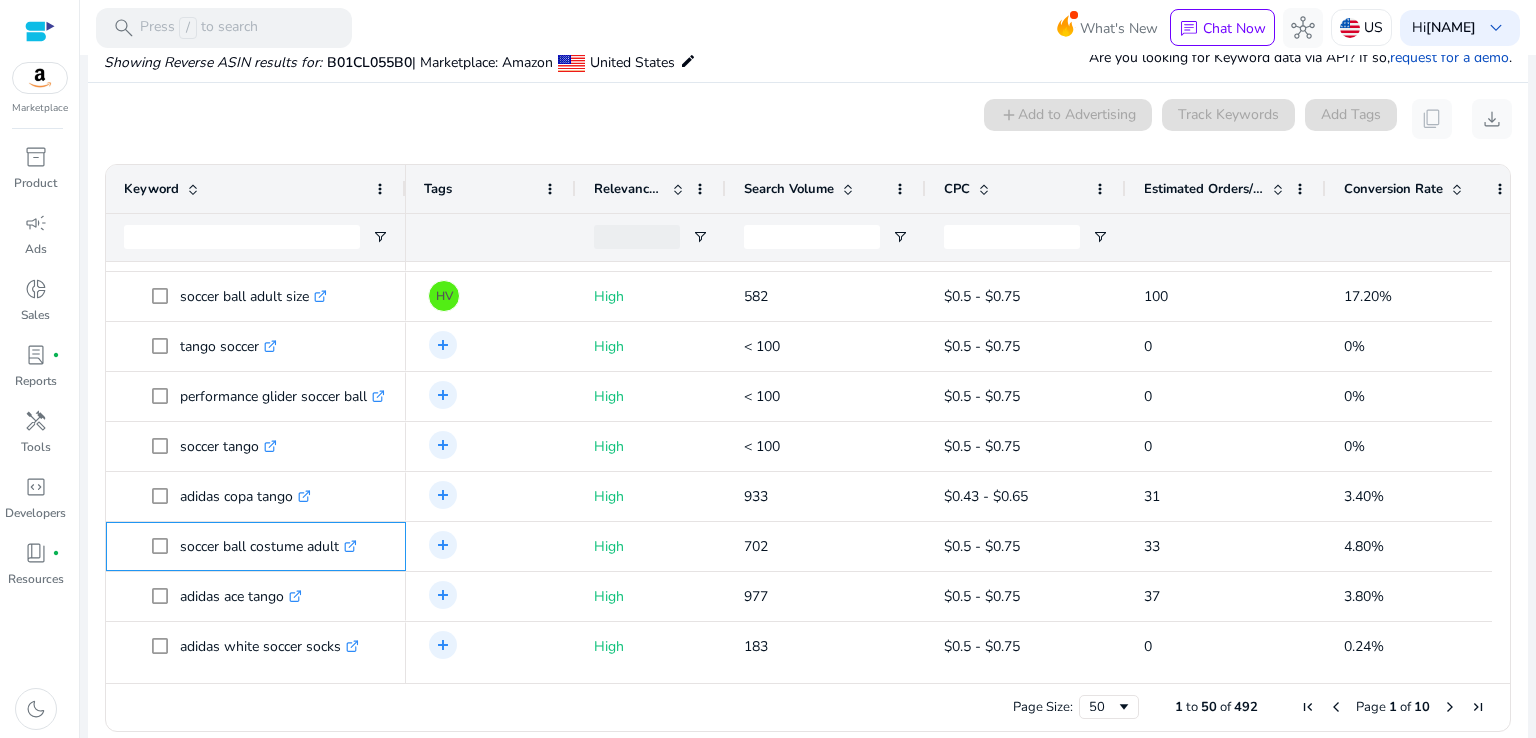 copy on "soccer ball costume adult" 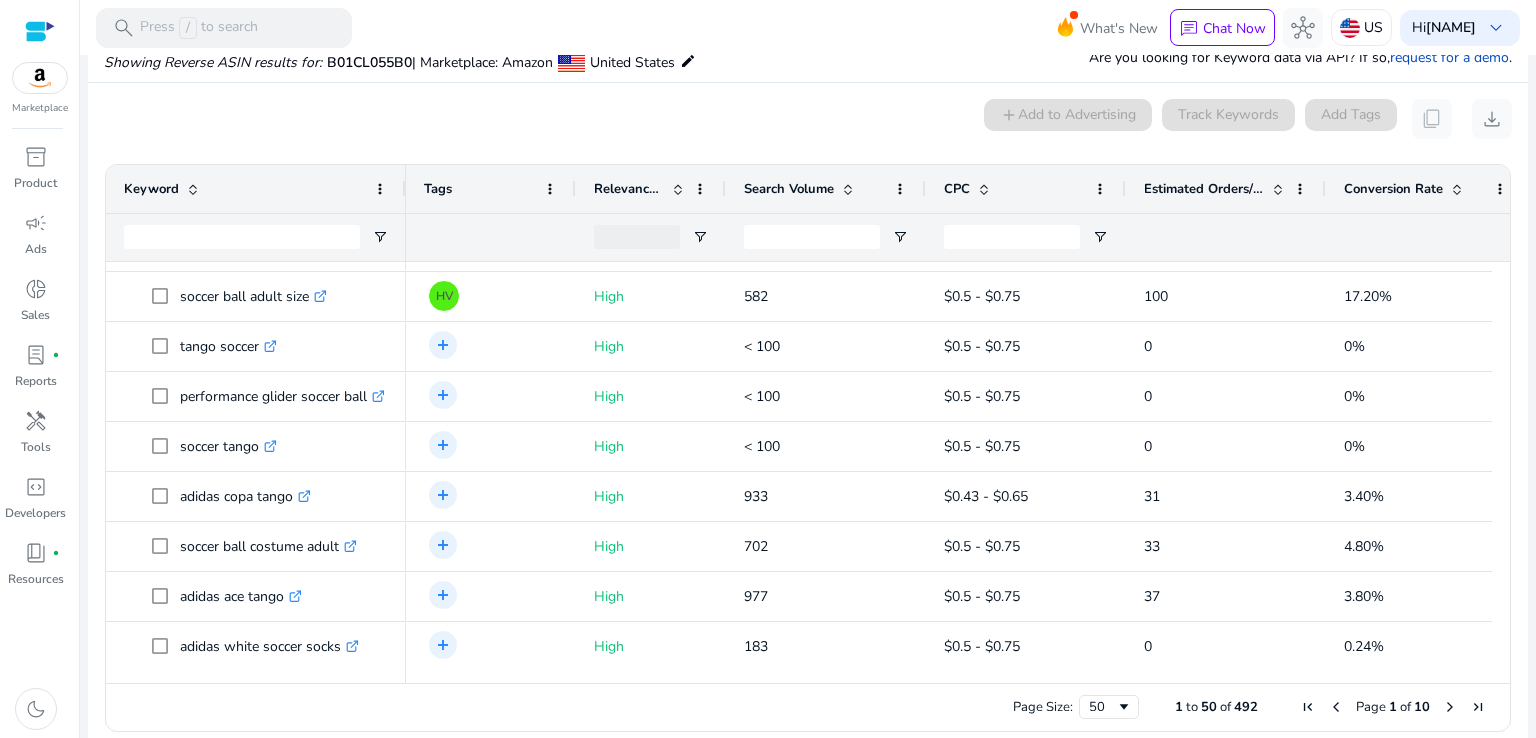 click on "Press SPACE to select this row.
Drag here to set row groups Drag here to set column labels
Keyword
Tags" 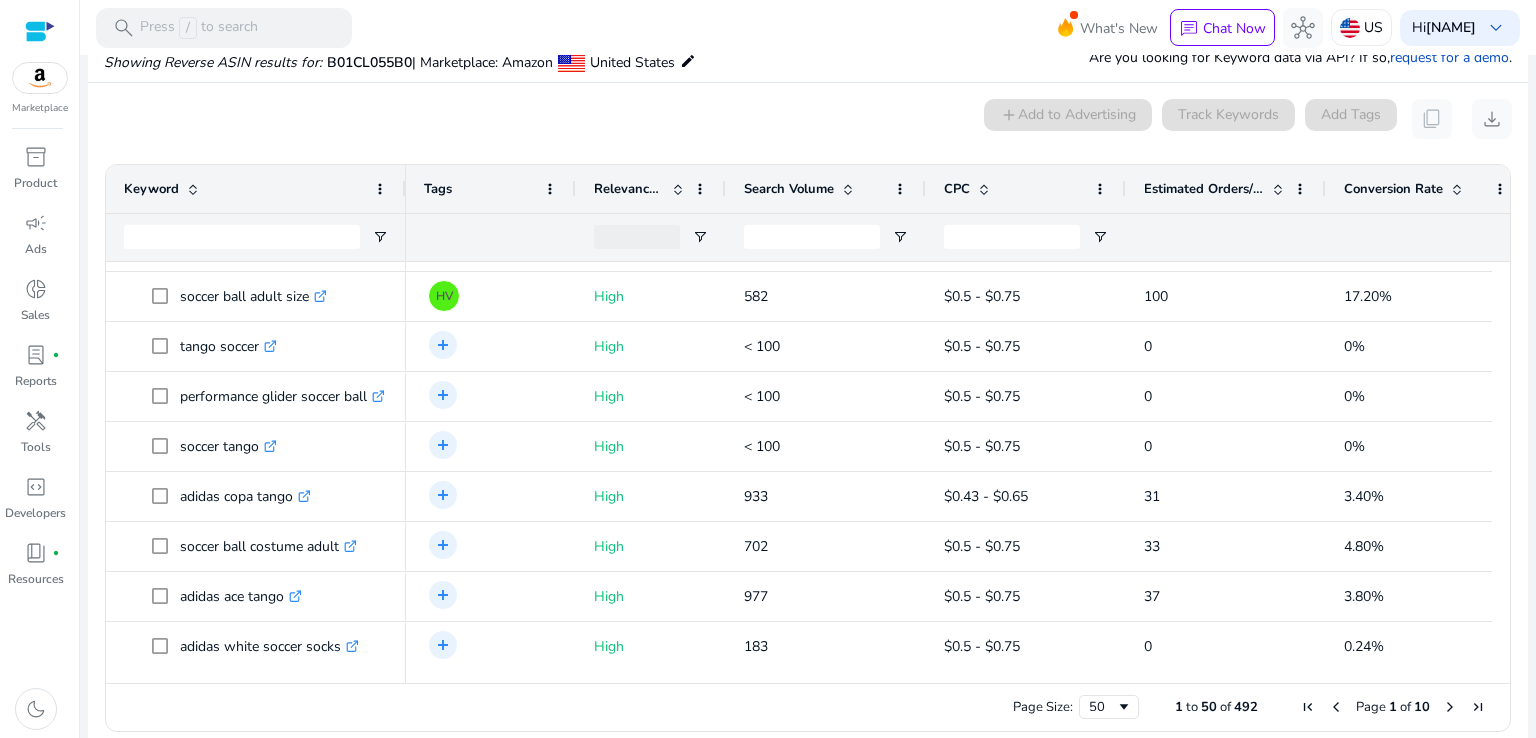 scroll, scrollTop: 1948, scrollLeft: 0, axis: vertical 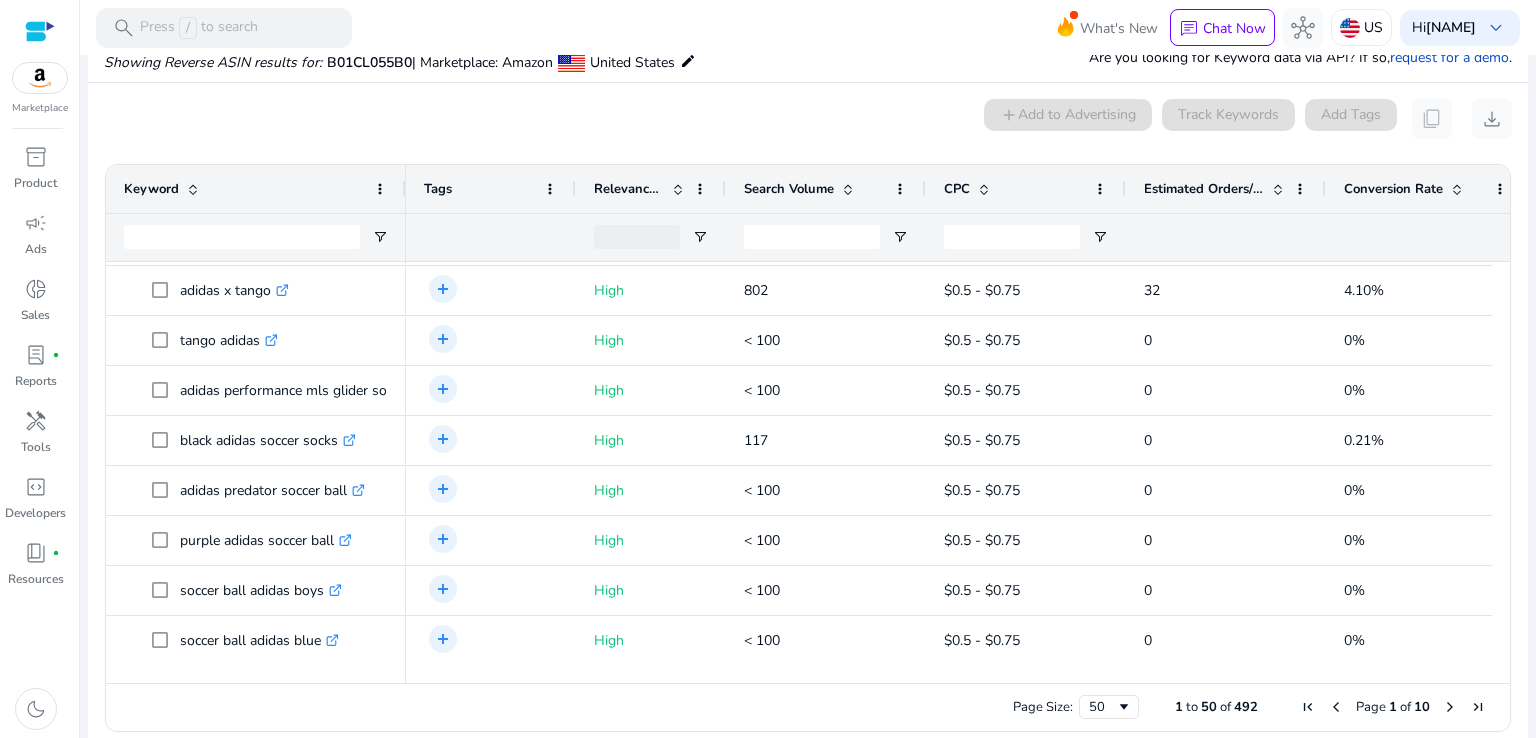 click at bounding box center (1450, 707) 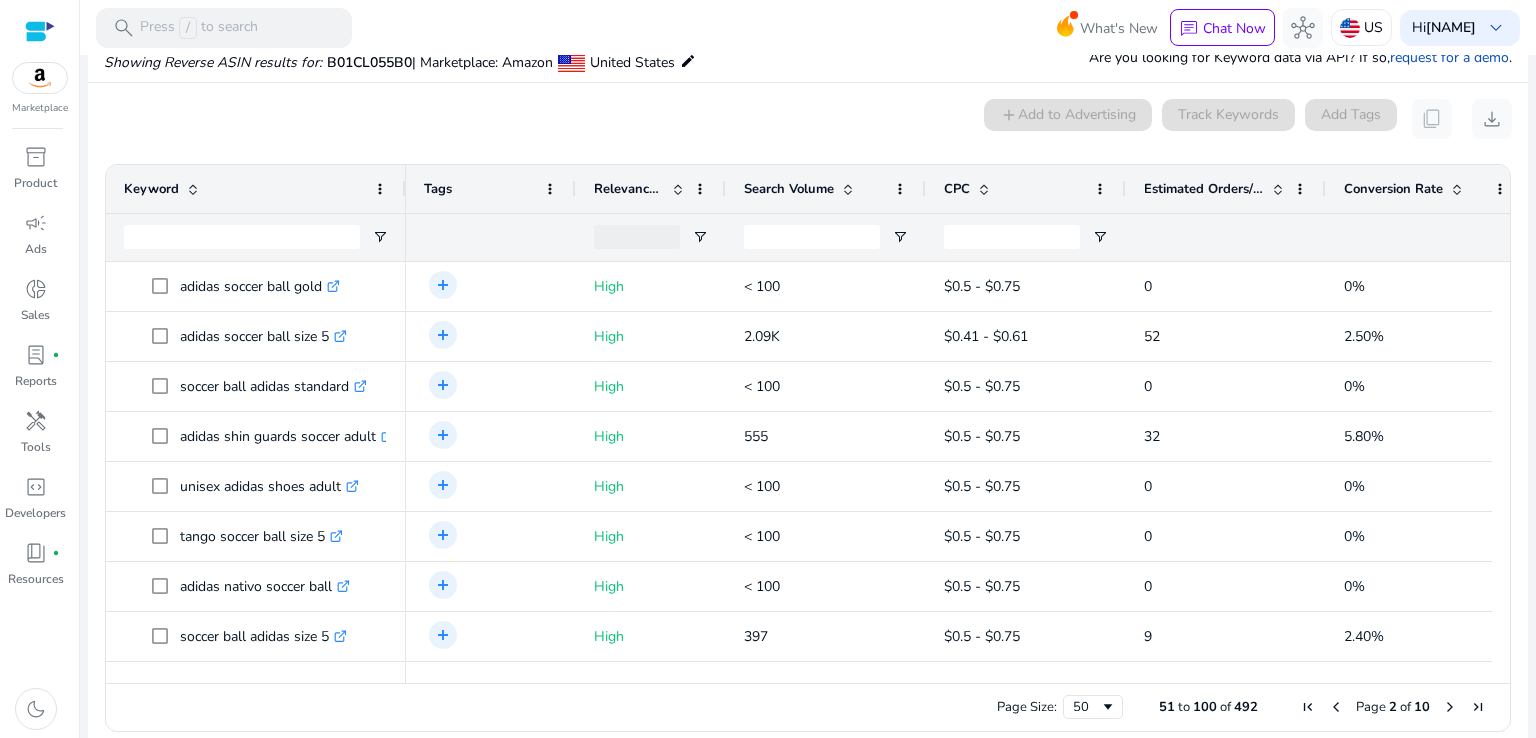 drag, startPoint x: 1493, startPoint y: 311, endPoint x: 1496, endPoint y: 411, distance: 100.04499 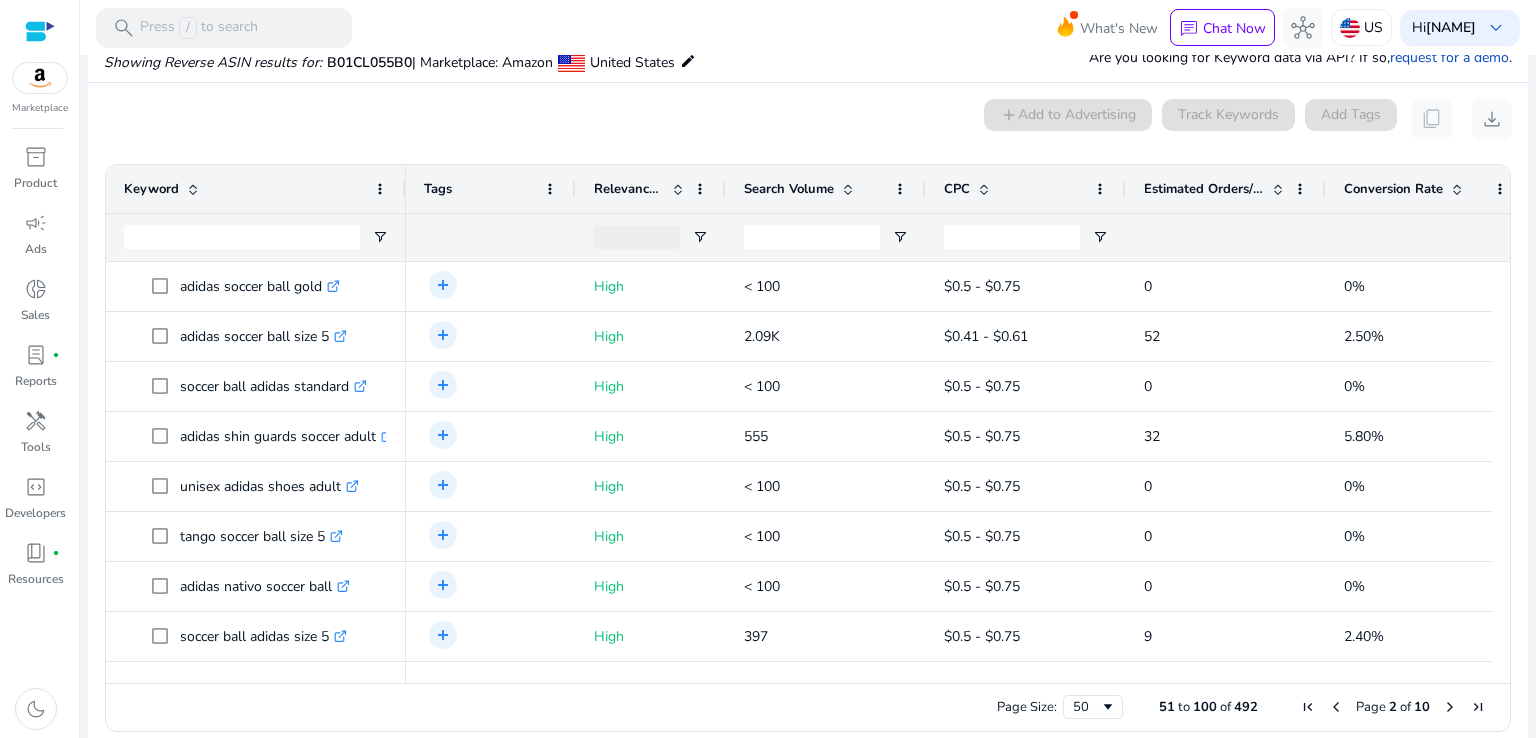 click on "Page
2
of
10" at bounding box center [1393, 707] 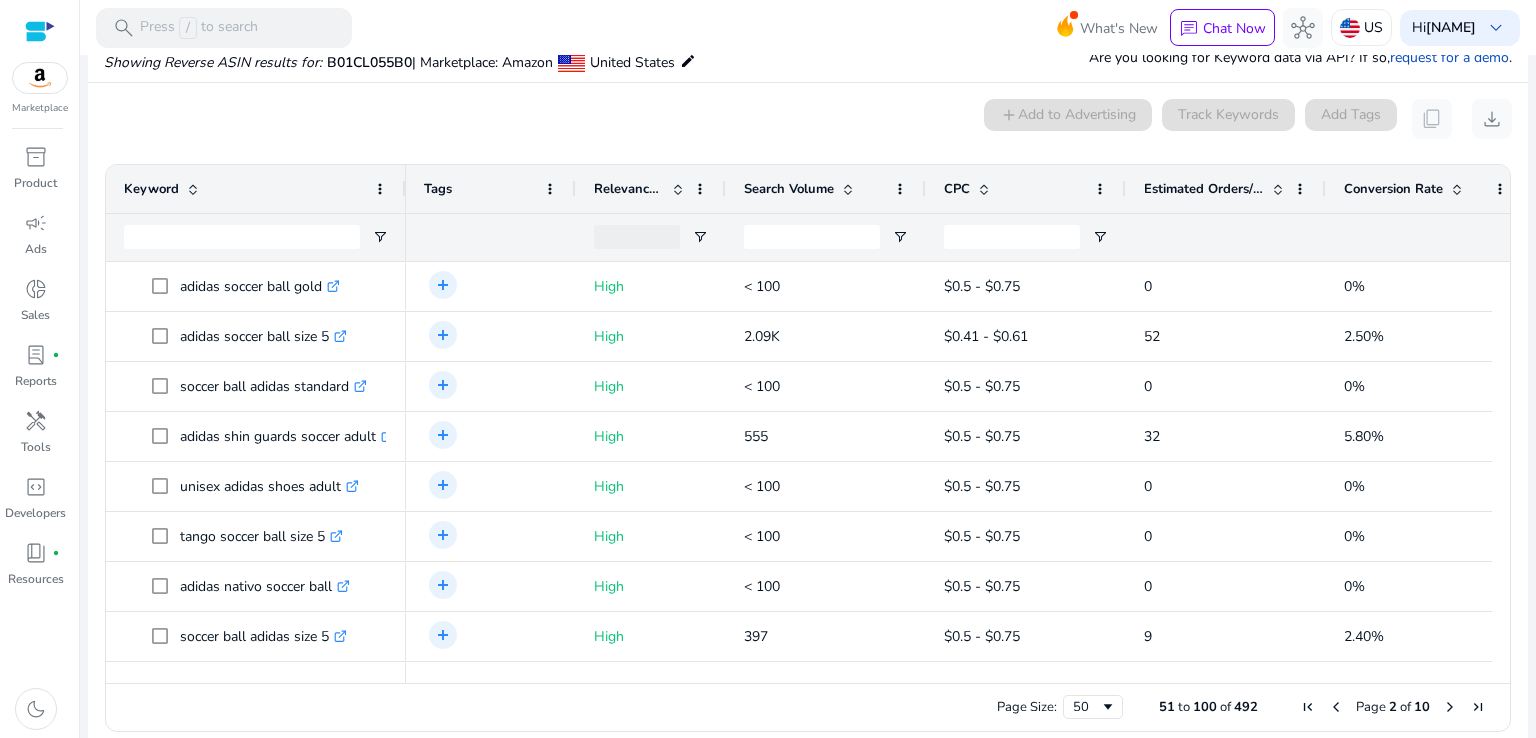 click at bounding box center (1336, 707) 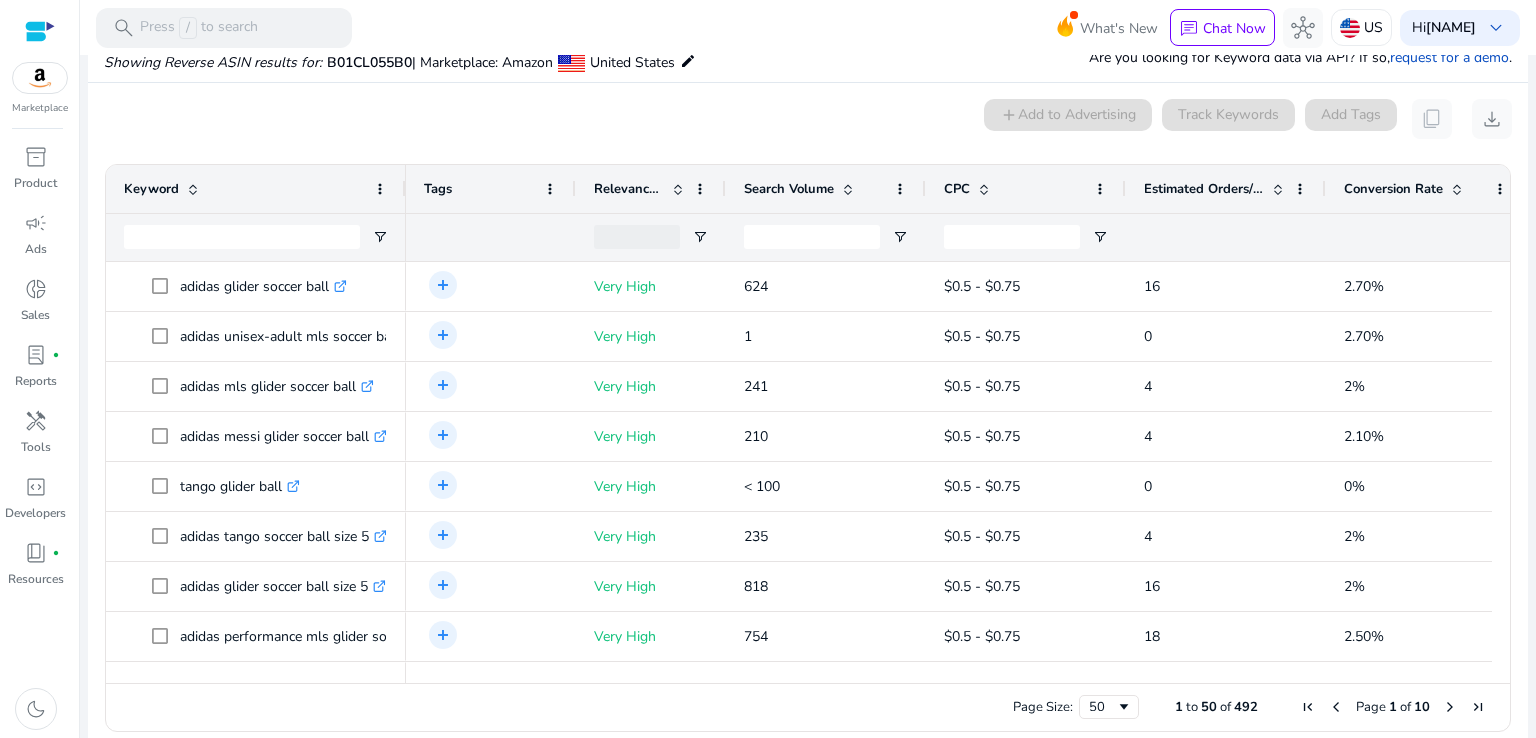 scroll, scrollTop: 792, scrollLeft: 0, axis: vertical 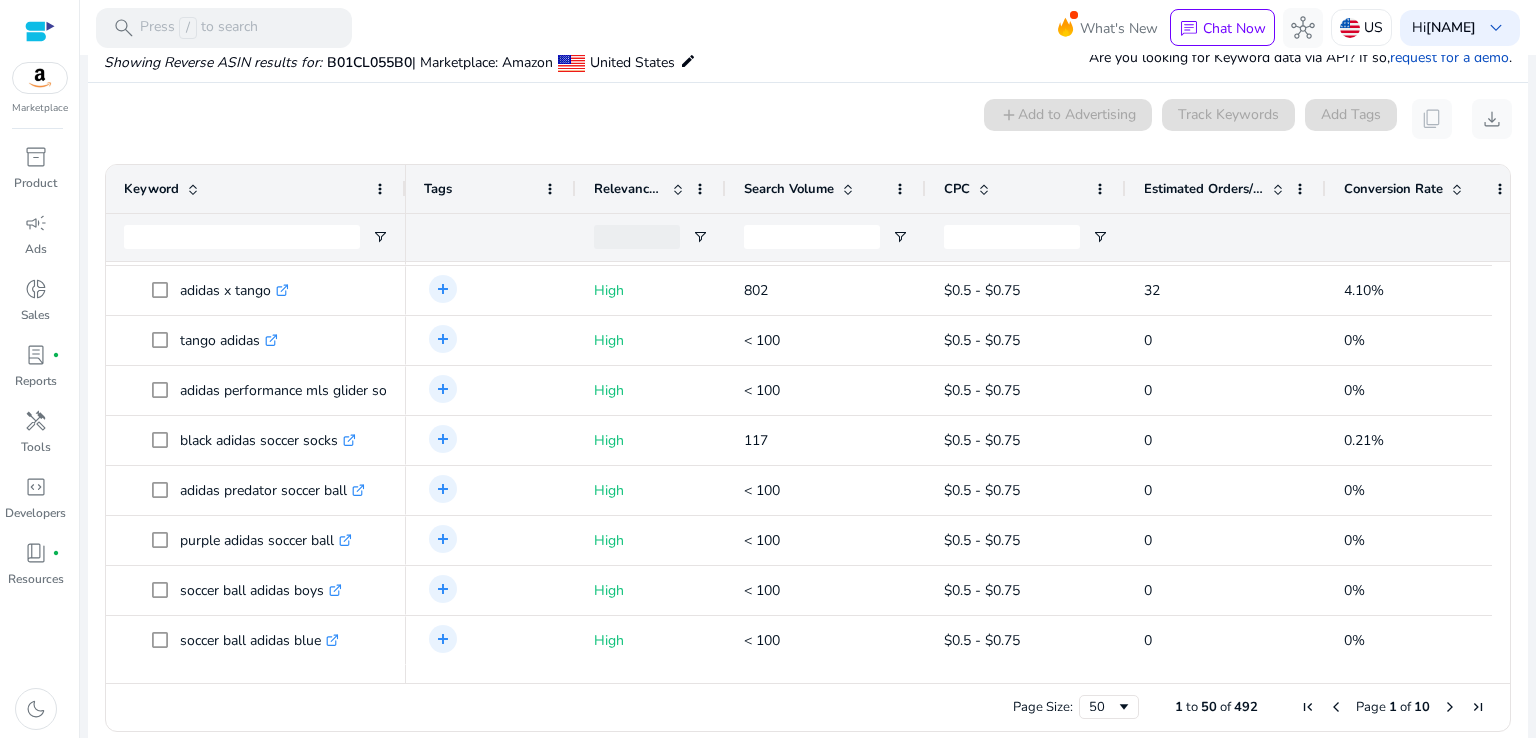 click at bounding box center [1450, 707] 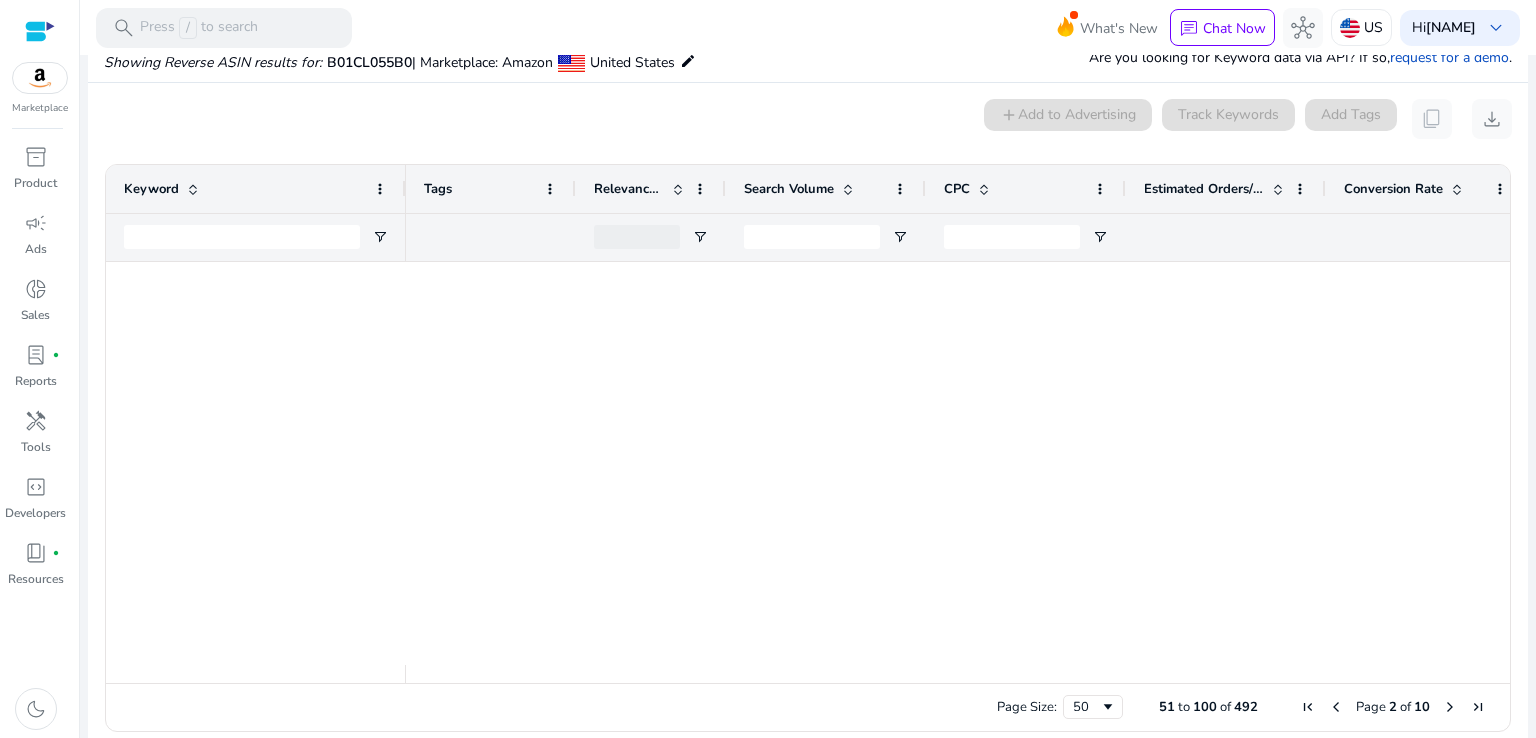scroll, scrollTop: 0, scrollLeft: 0, axis: both 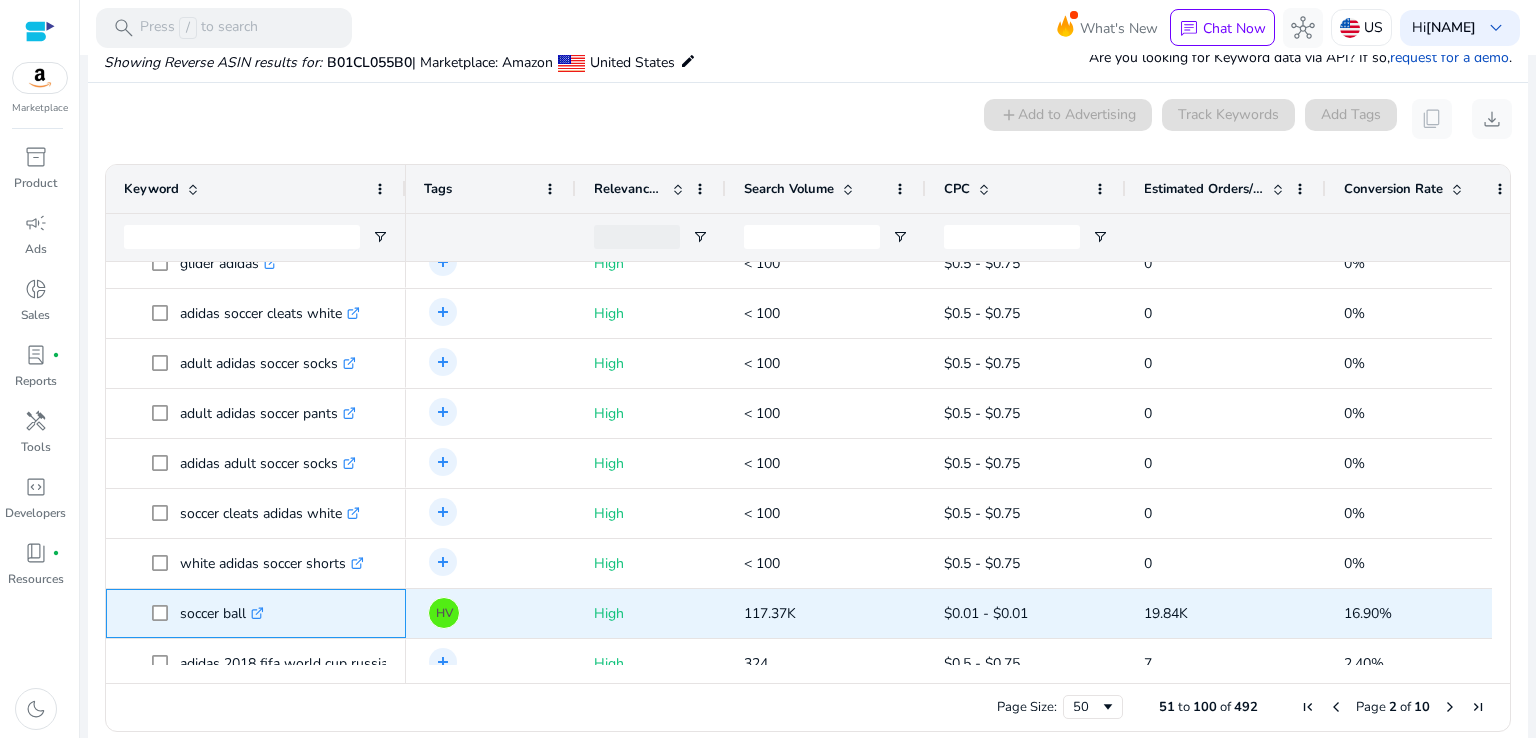 drag, startPoint x: 174, startPoint y: 609, endPoint x: 248, endPoint y: 607, distance: 74.02702 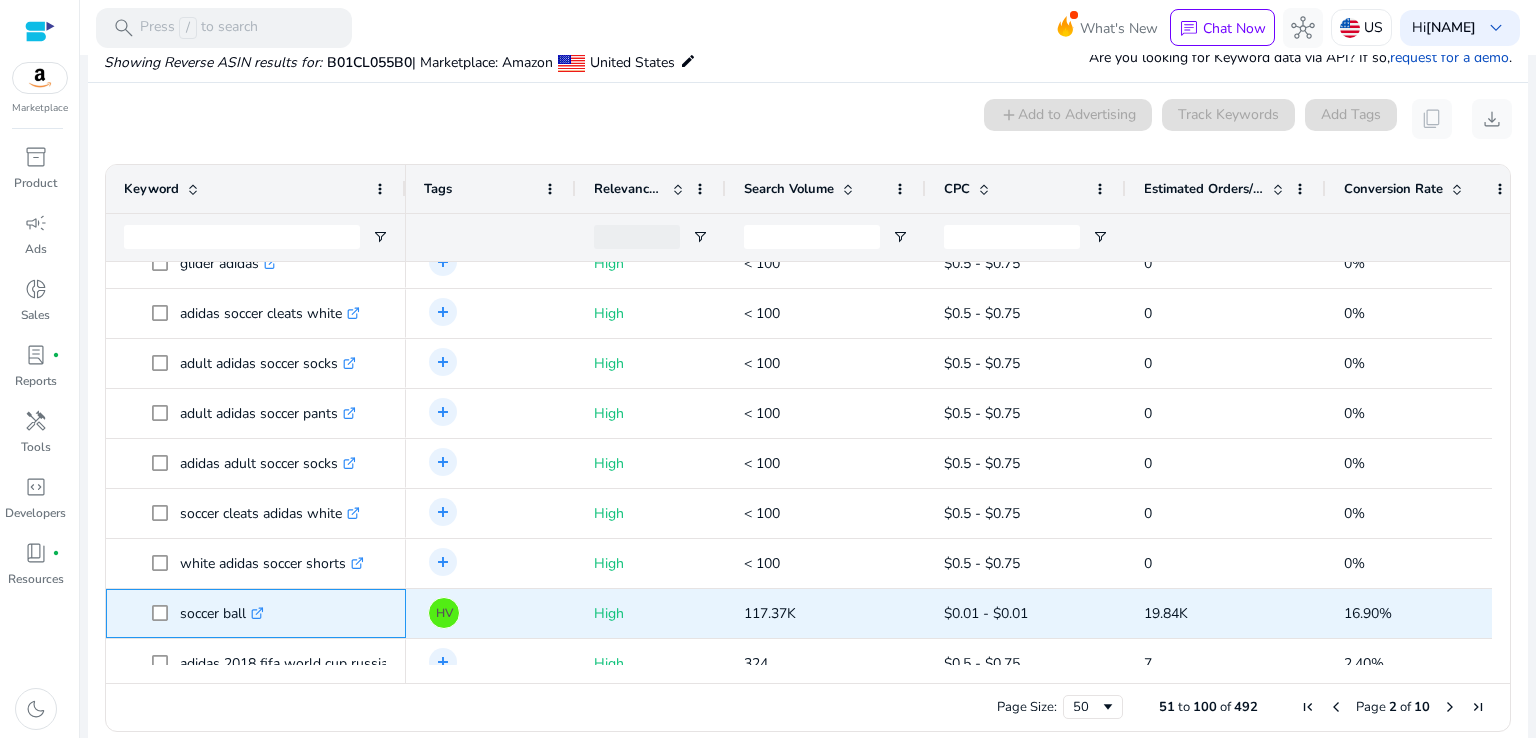 copy on "soccer ball" 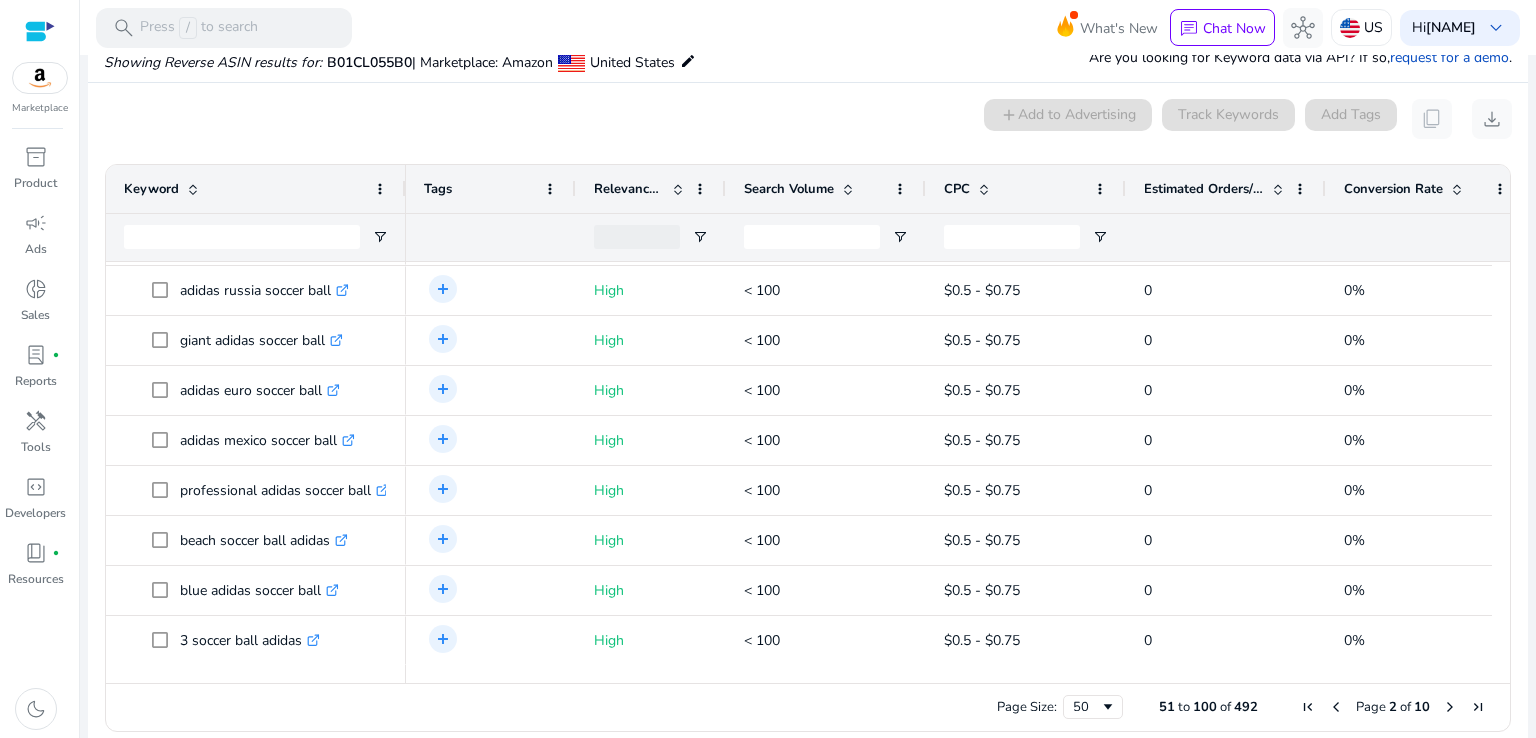 click at bounding box center (1450, 707) 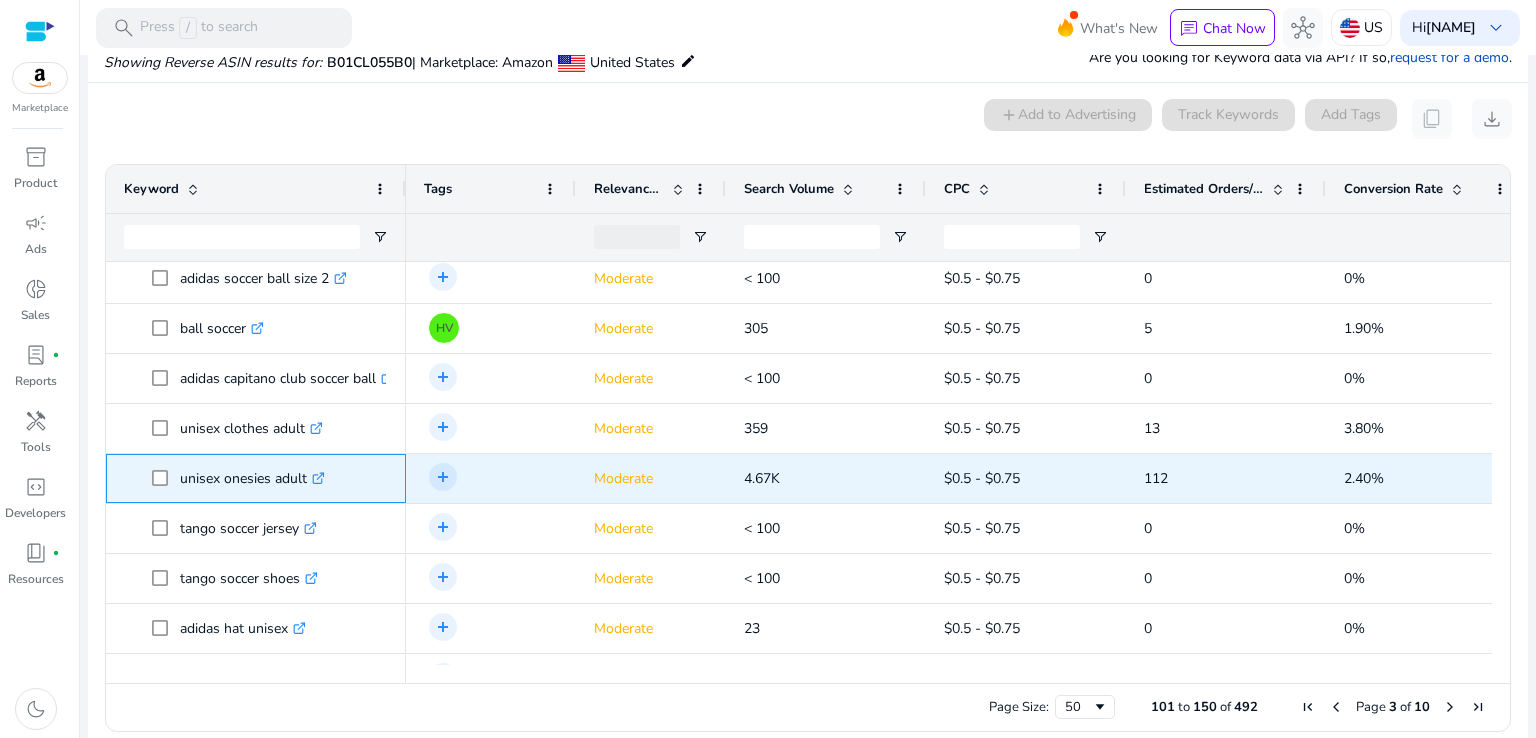 drag, startPoint x: 181, startPoint y: 476, endPoint x: 306, endPoint y: 474, distance: 125.016 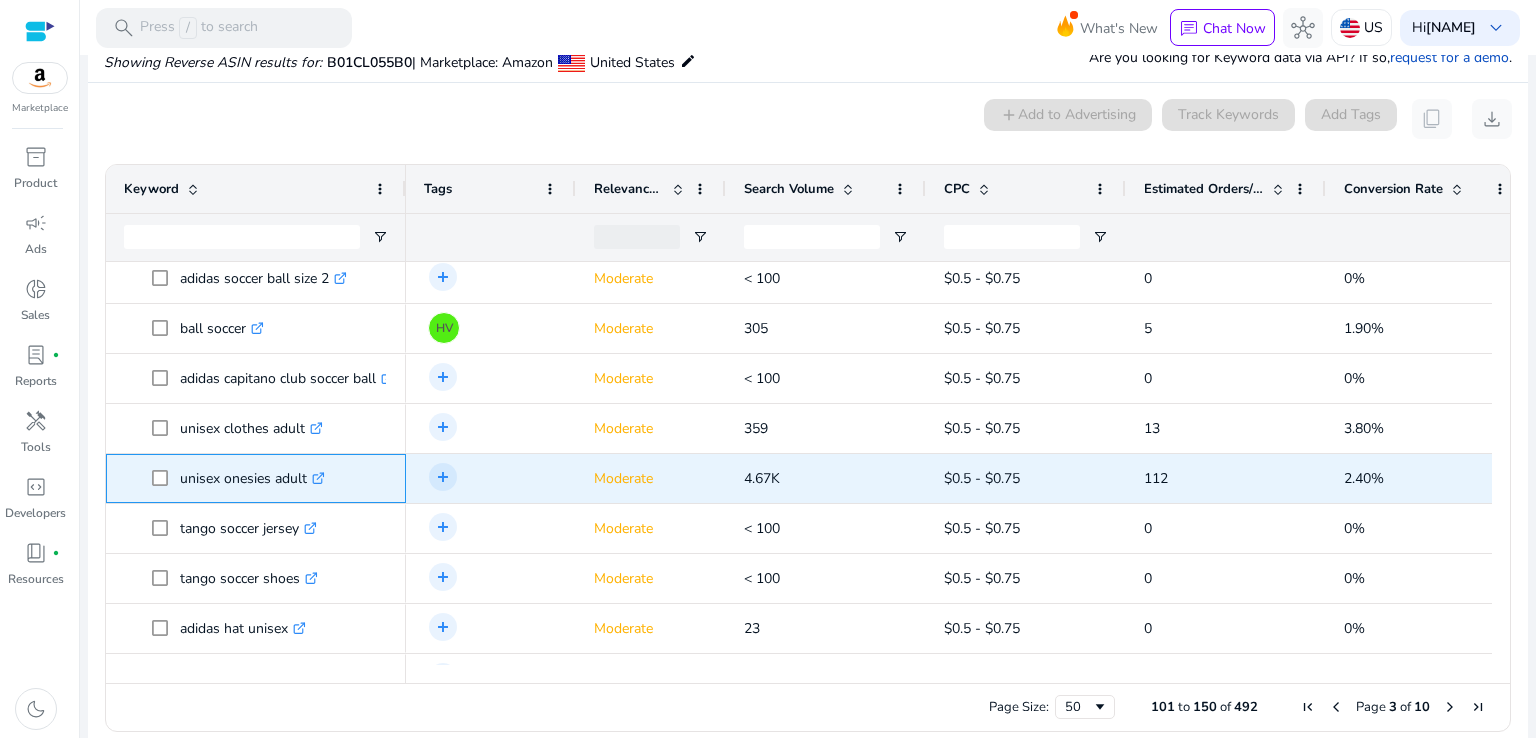 copy on "unisex onesies adult" 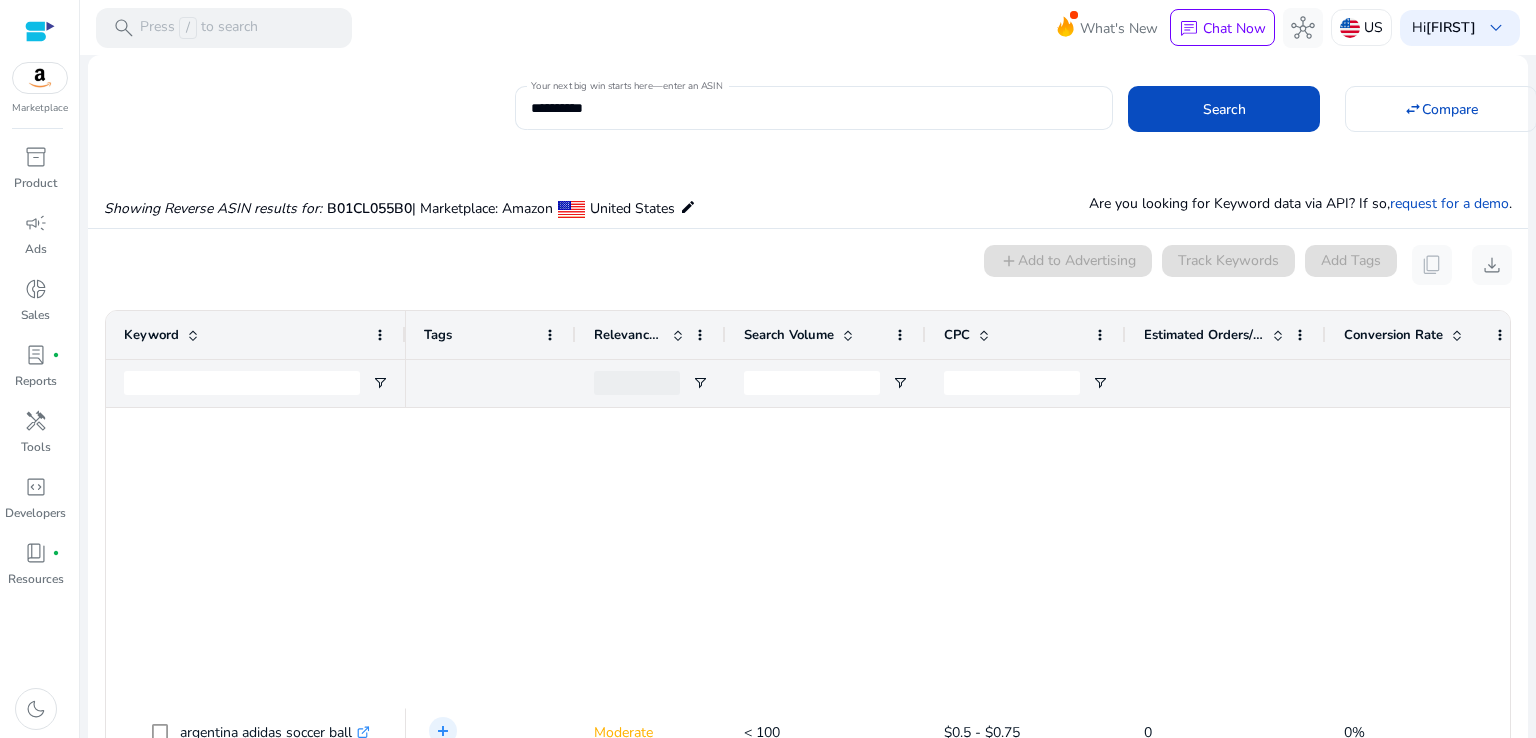 scroll, scrollTop: 0, scrollLeft: 0, axis: both 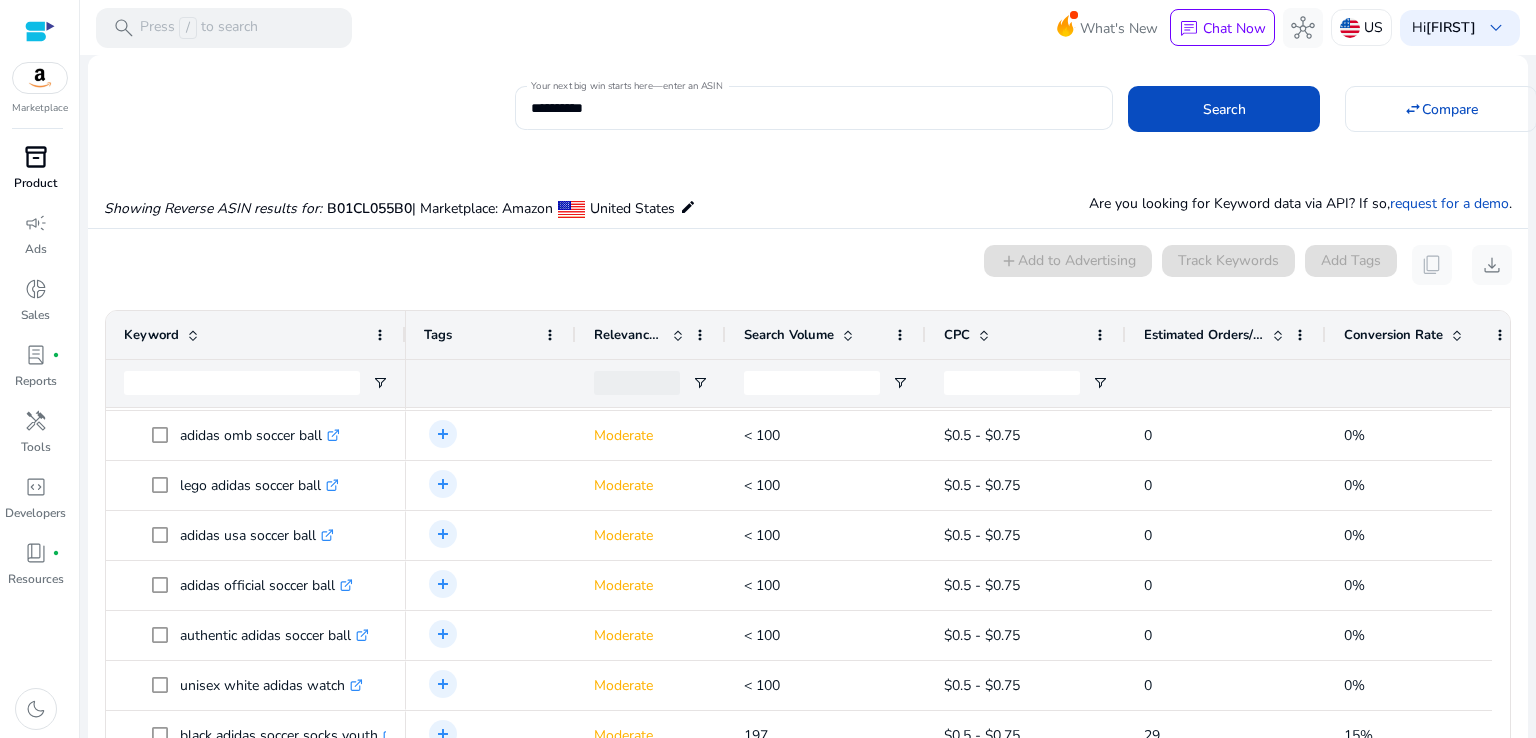 click on "inventory_2" at bounding box center [36, 157] 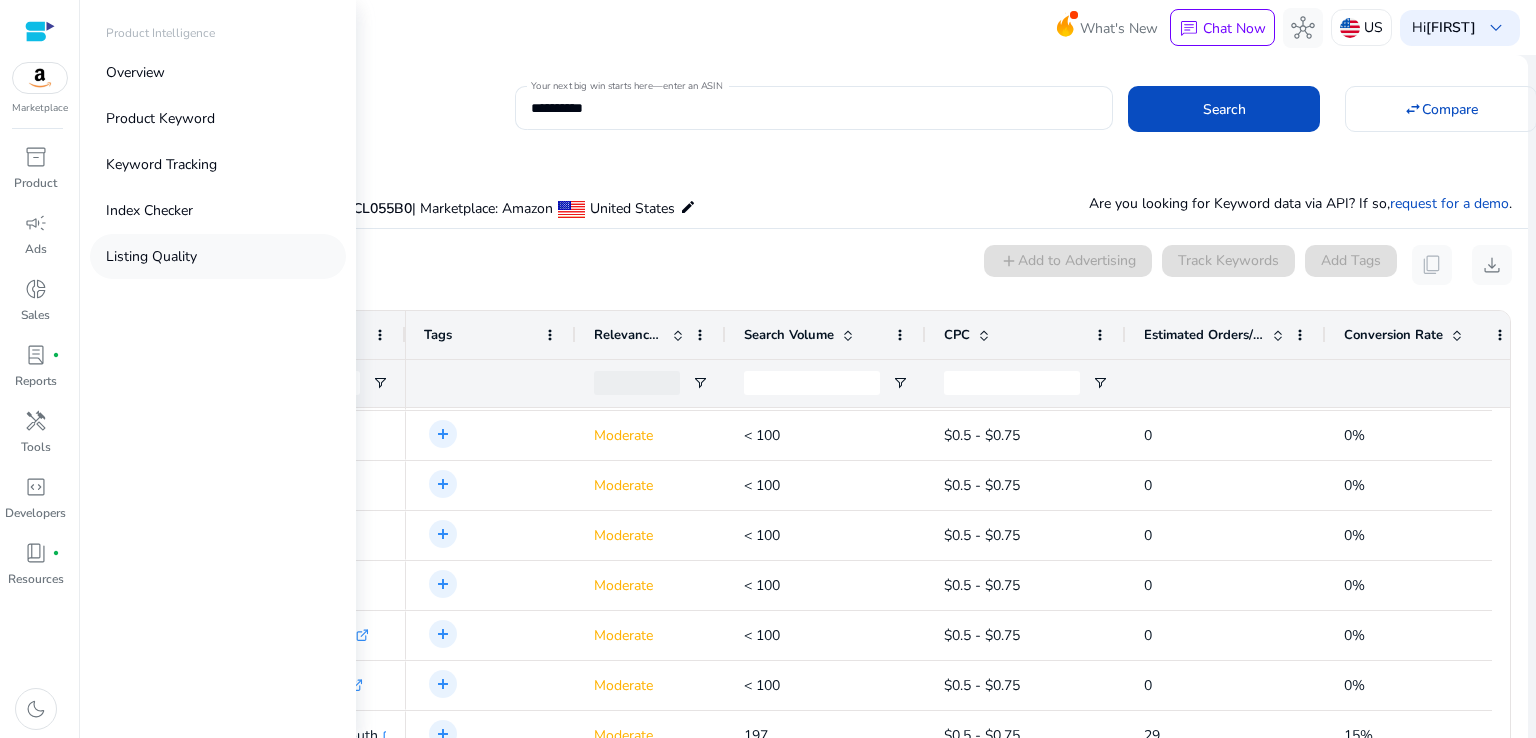 click on "Listing Quality" at bounding box center (218, 256) 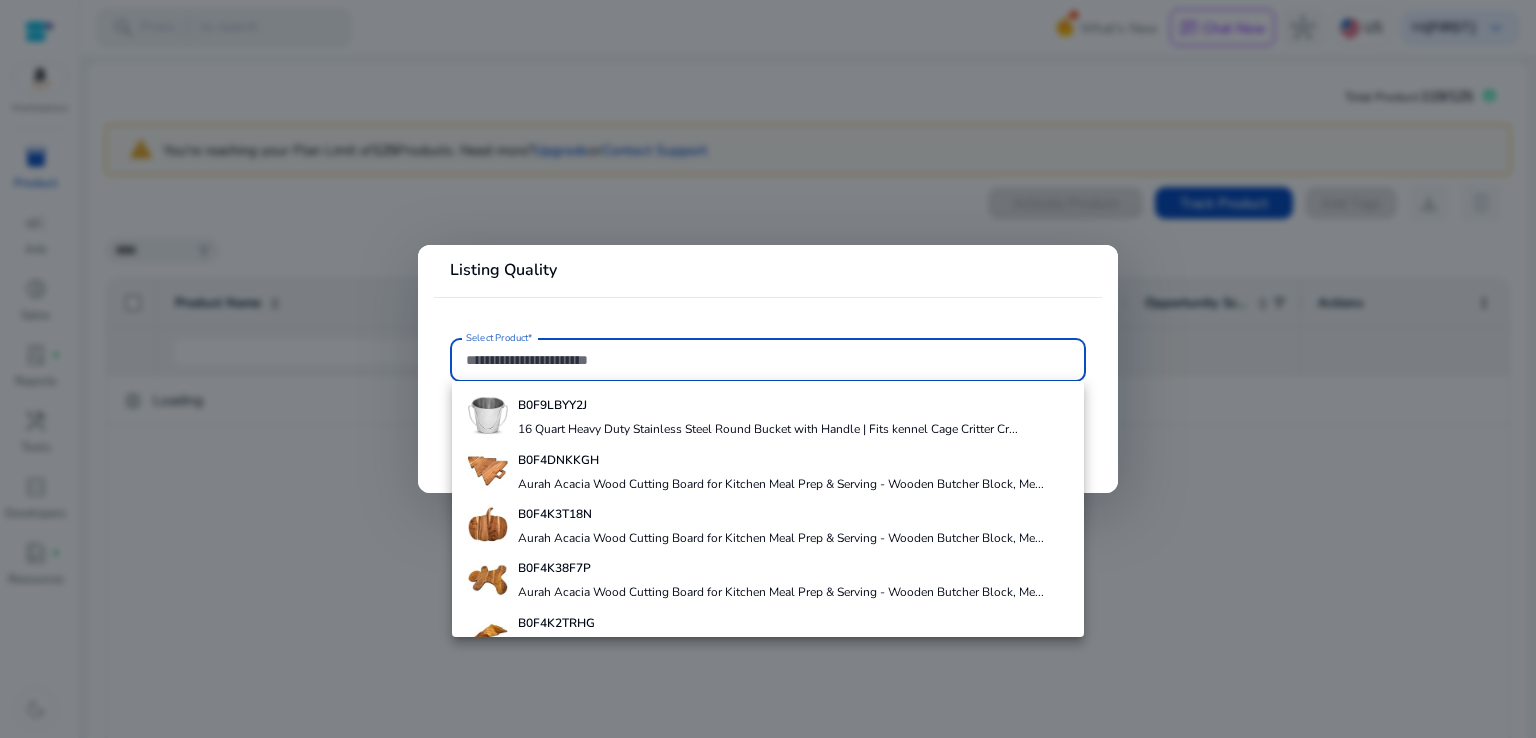 click on "Select Product*" at bounding box center [768, 360] 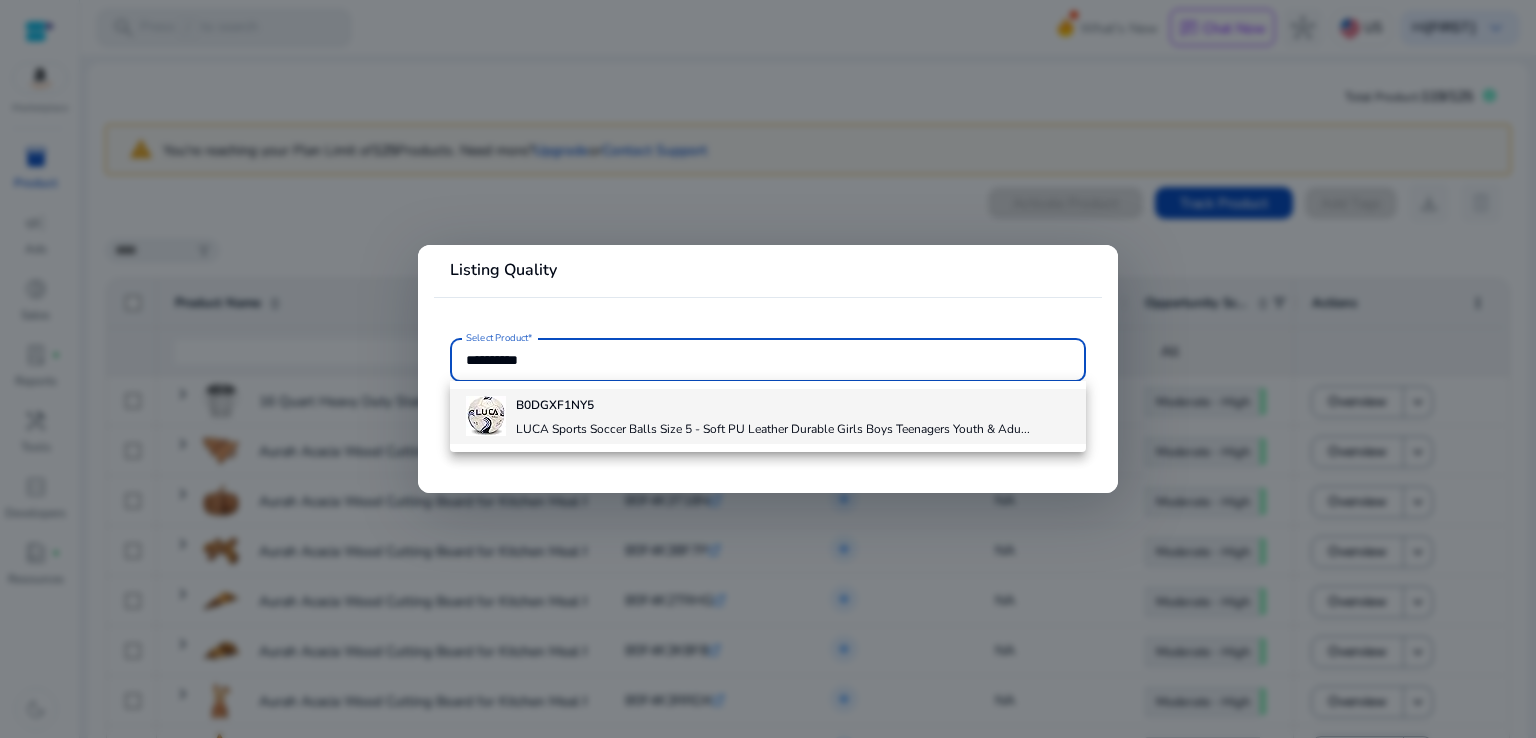 type on "**********" 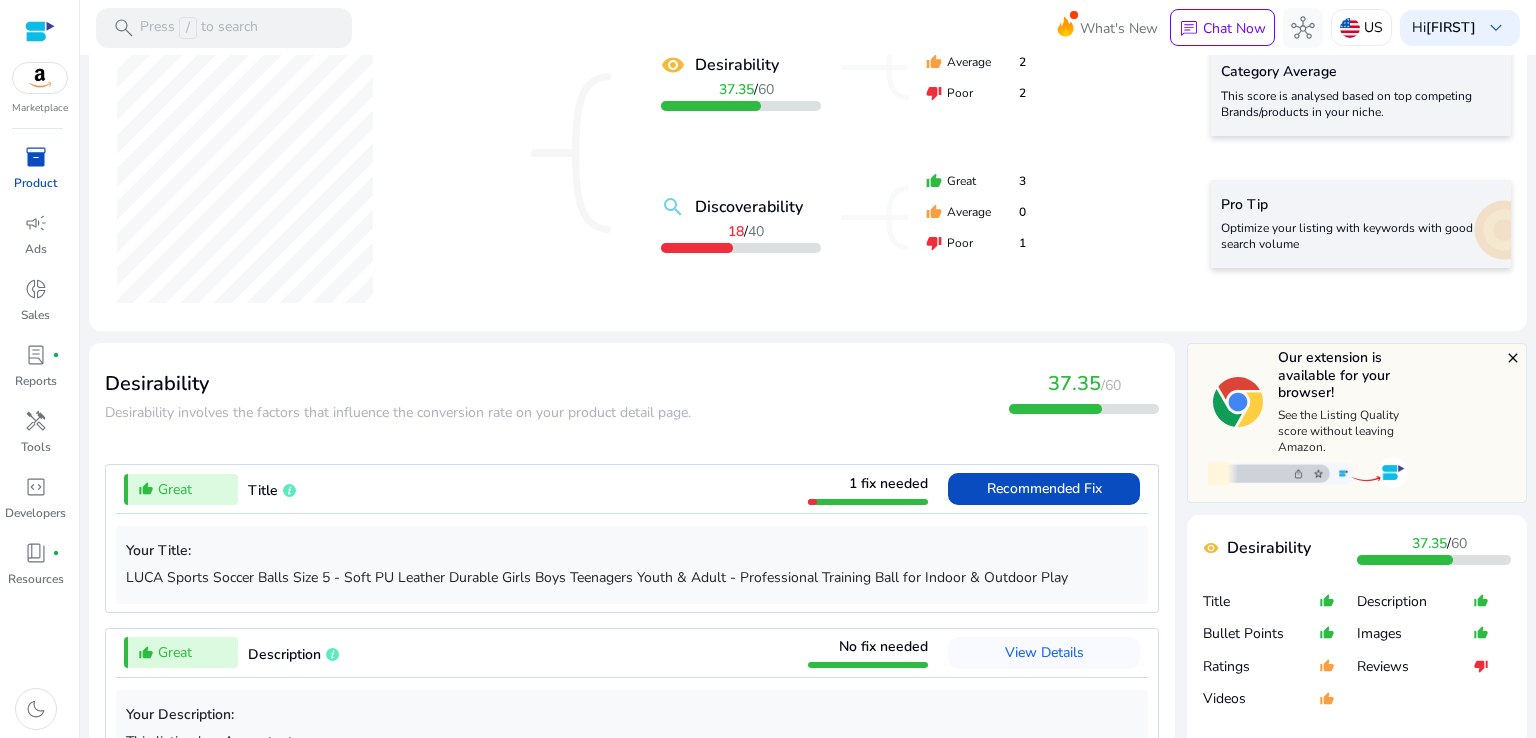scroll, scrollTop: 364, scrollLeft: 0, axis: vertical 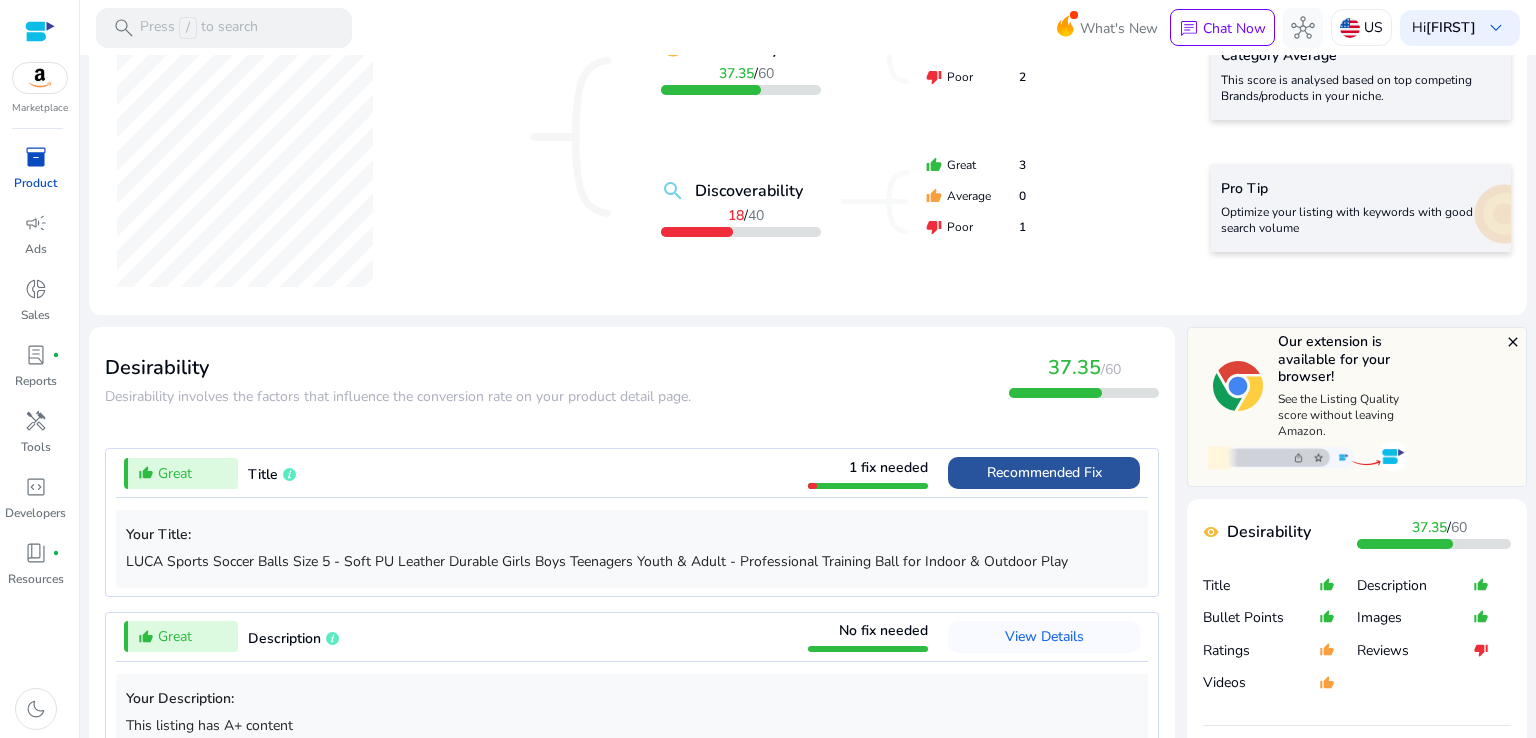 click on "Recommended Fix" at bounding box center [1044, 472] 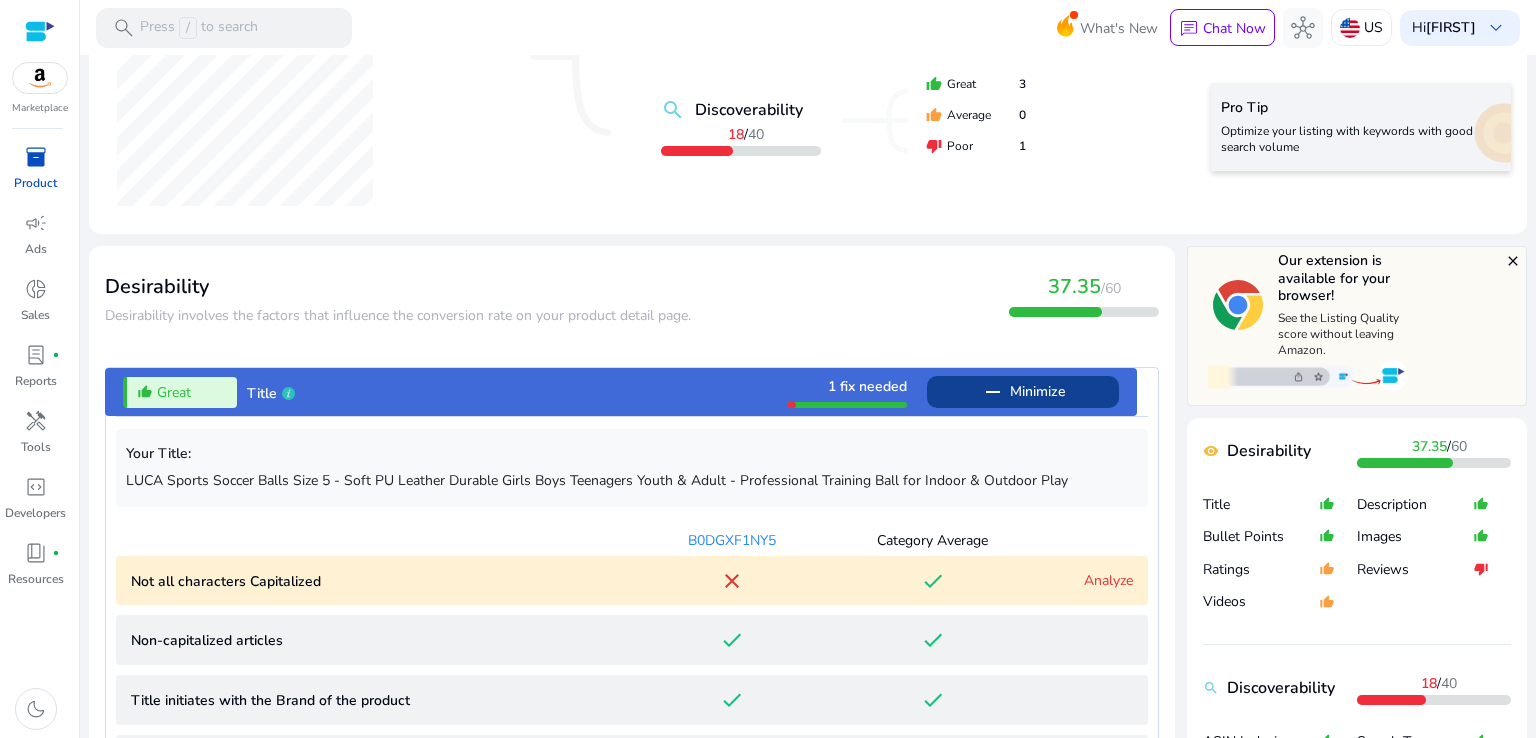 type 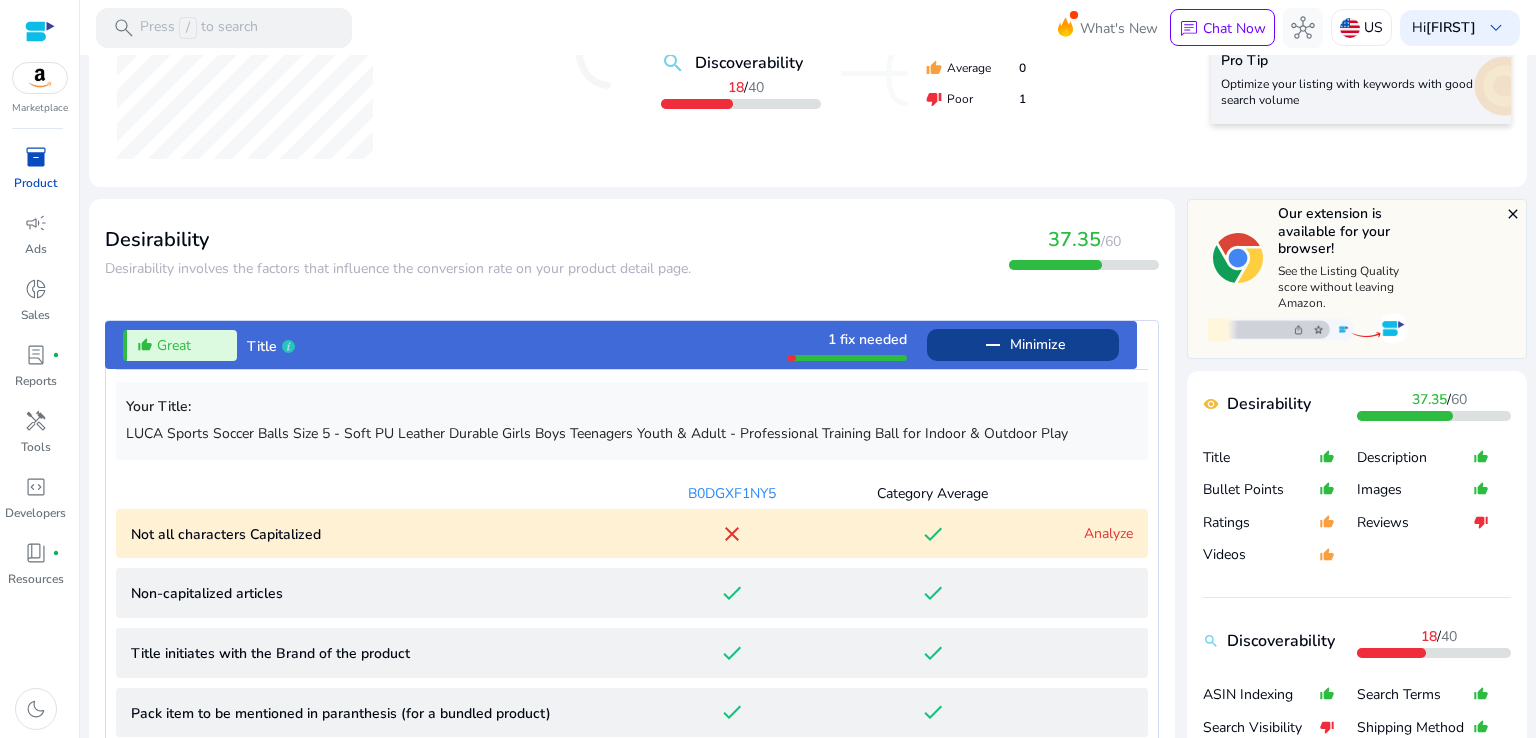 scroll, scrollTop: 510, scrollLeft: 0, axis: vertical 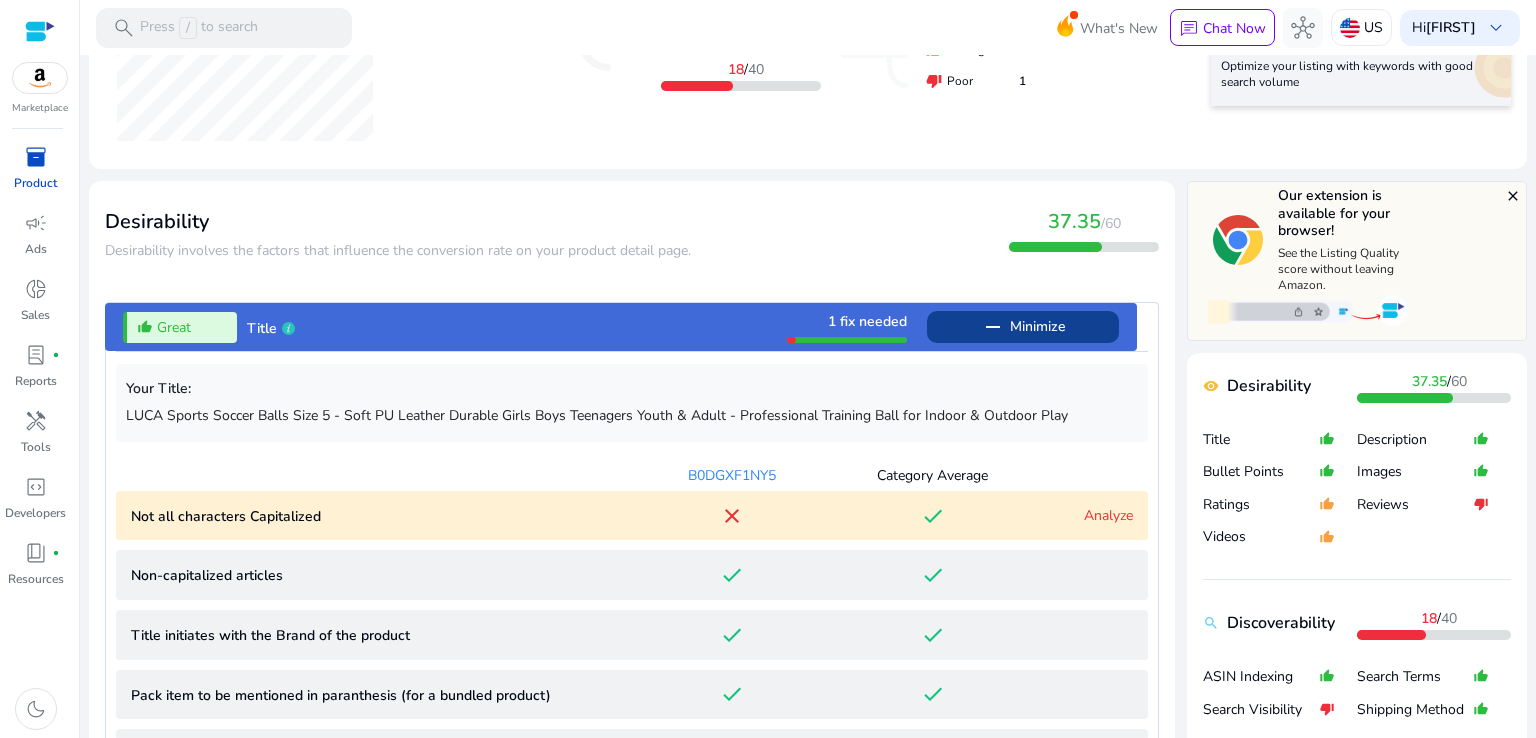 click on "Analyze" at bounding box center (1083, 515) 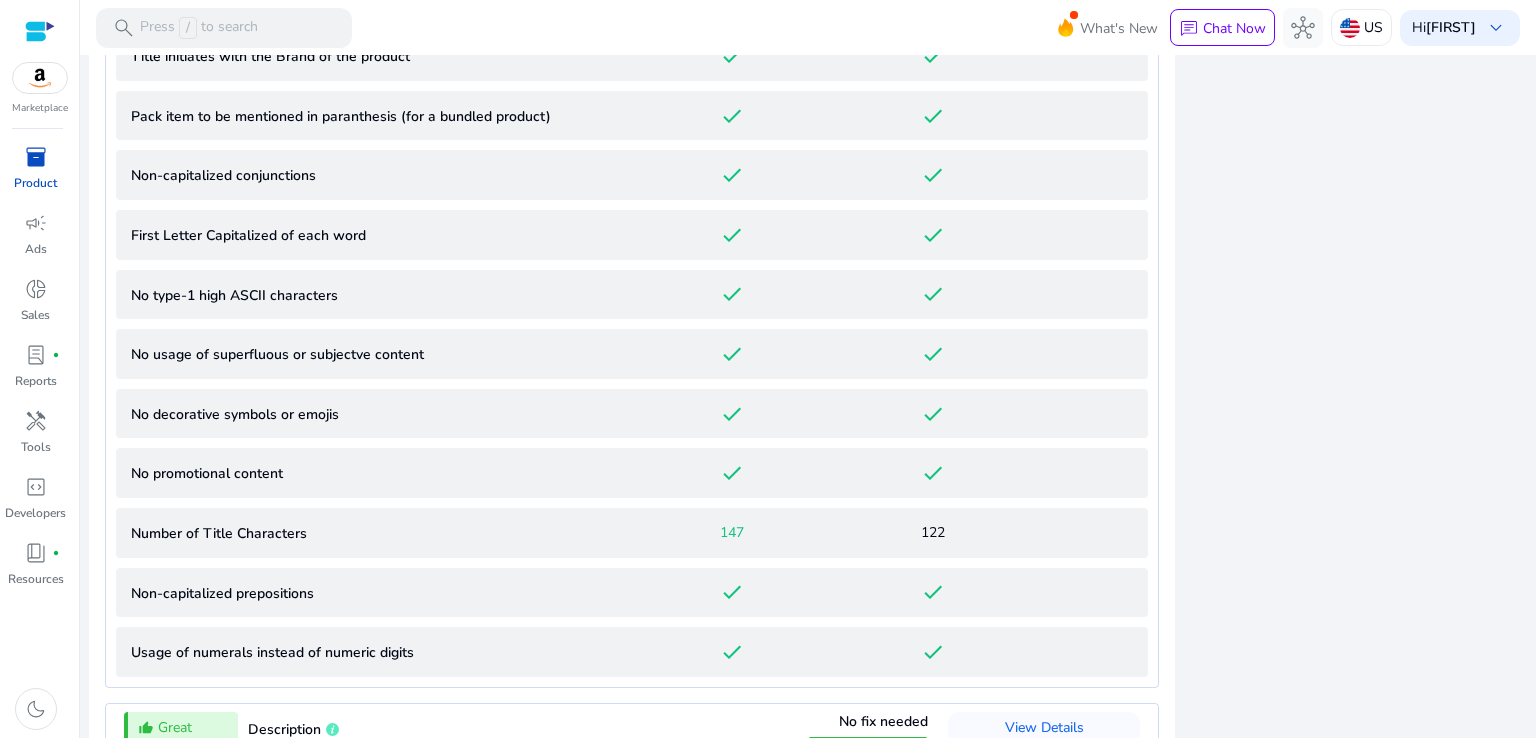 scroll, scrollTop: 1431, scrollLeft: 0, axis: vertical 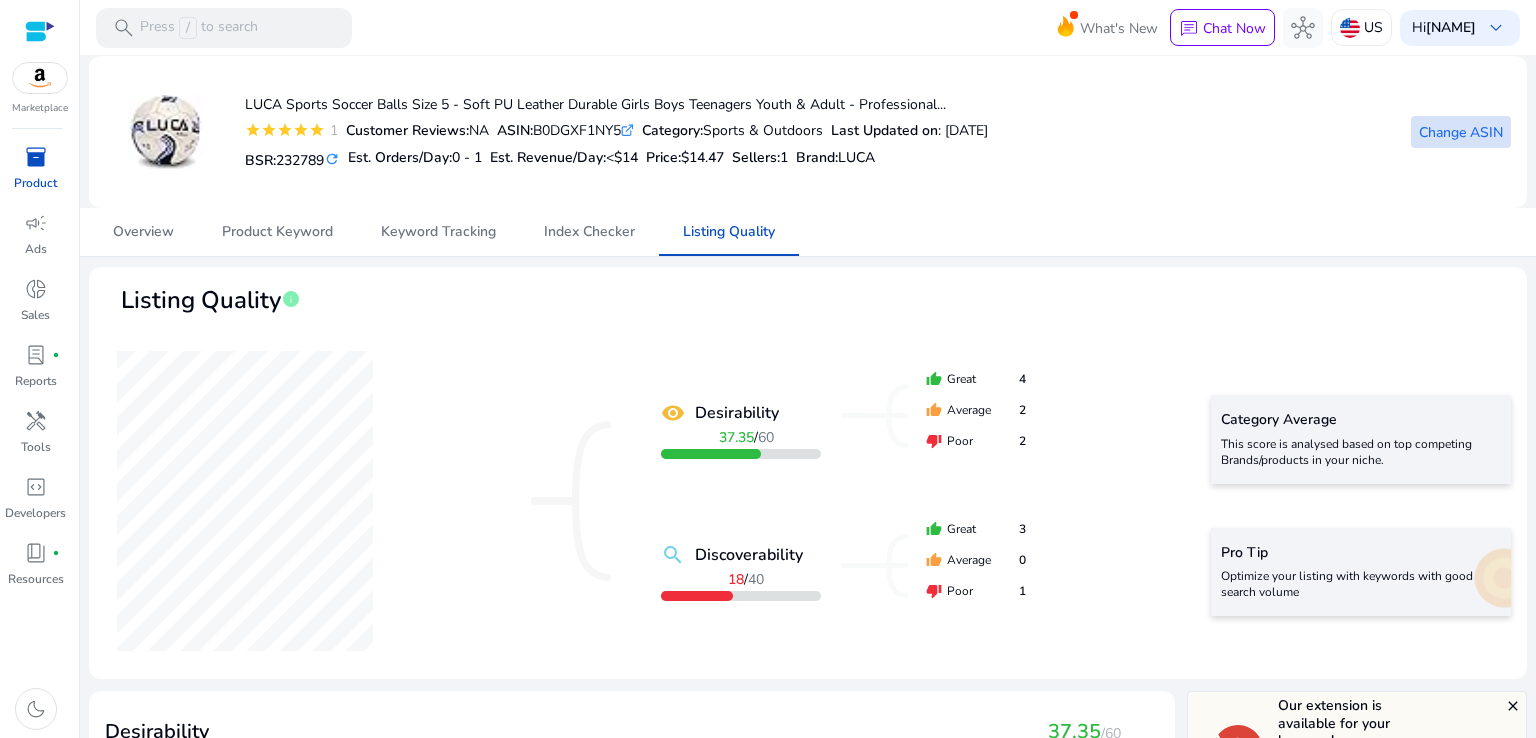 click on "Change ASIN" 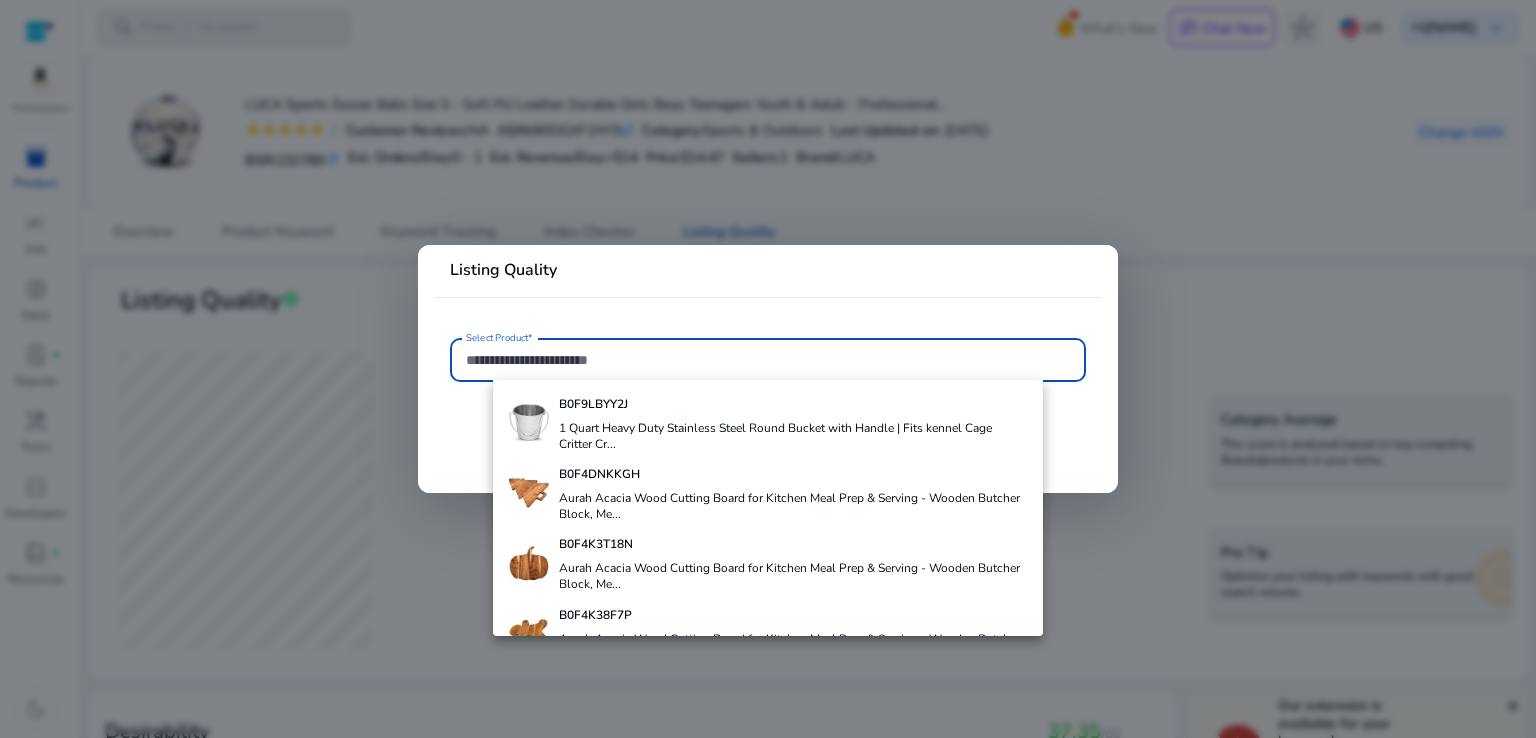paste on "**********" 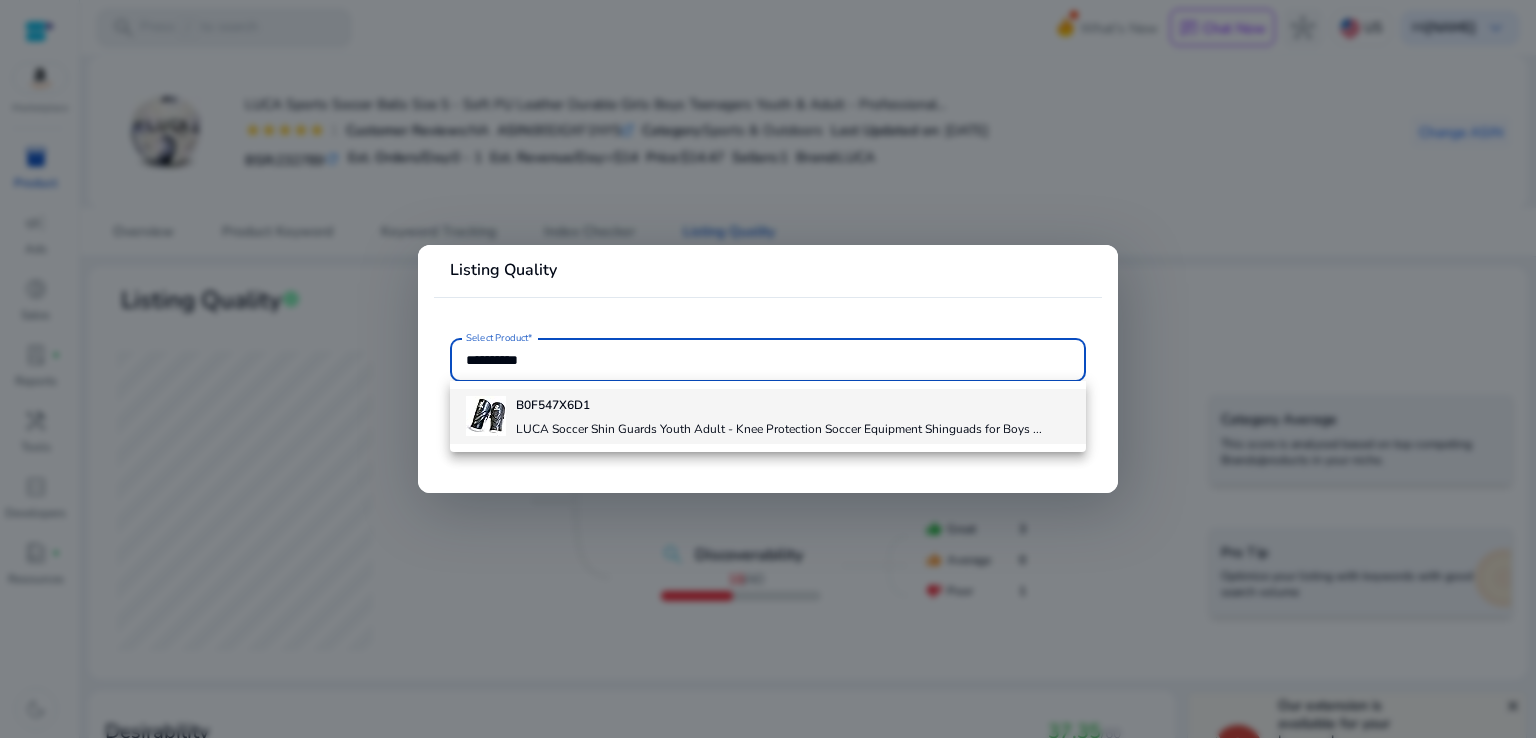 type on "**********" 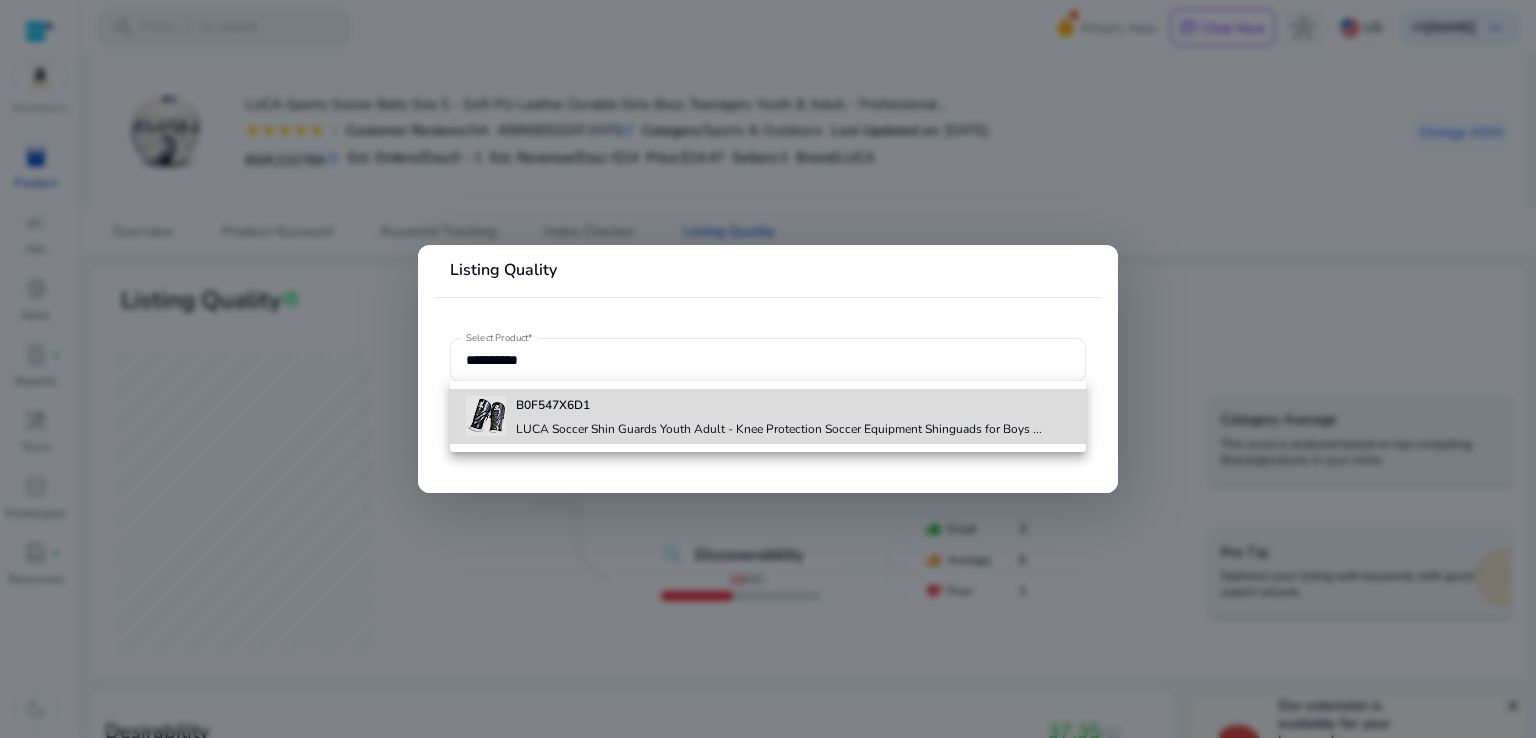 click on "B0F547X6D1  LUCA Soccer Shin Guards Youth Adult - Knee Protection Soccer Equipment Shinguads for Boys ..." at bounding box center (779, 416) 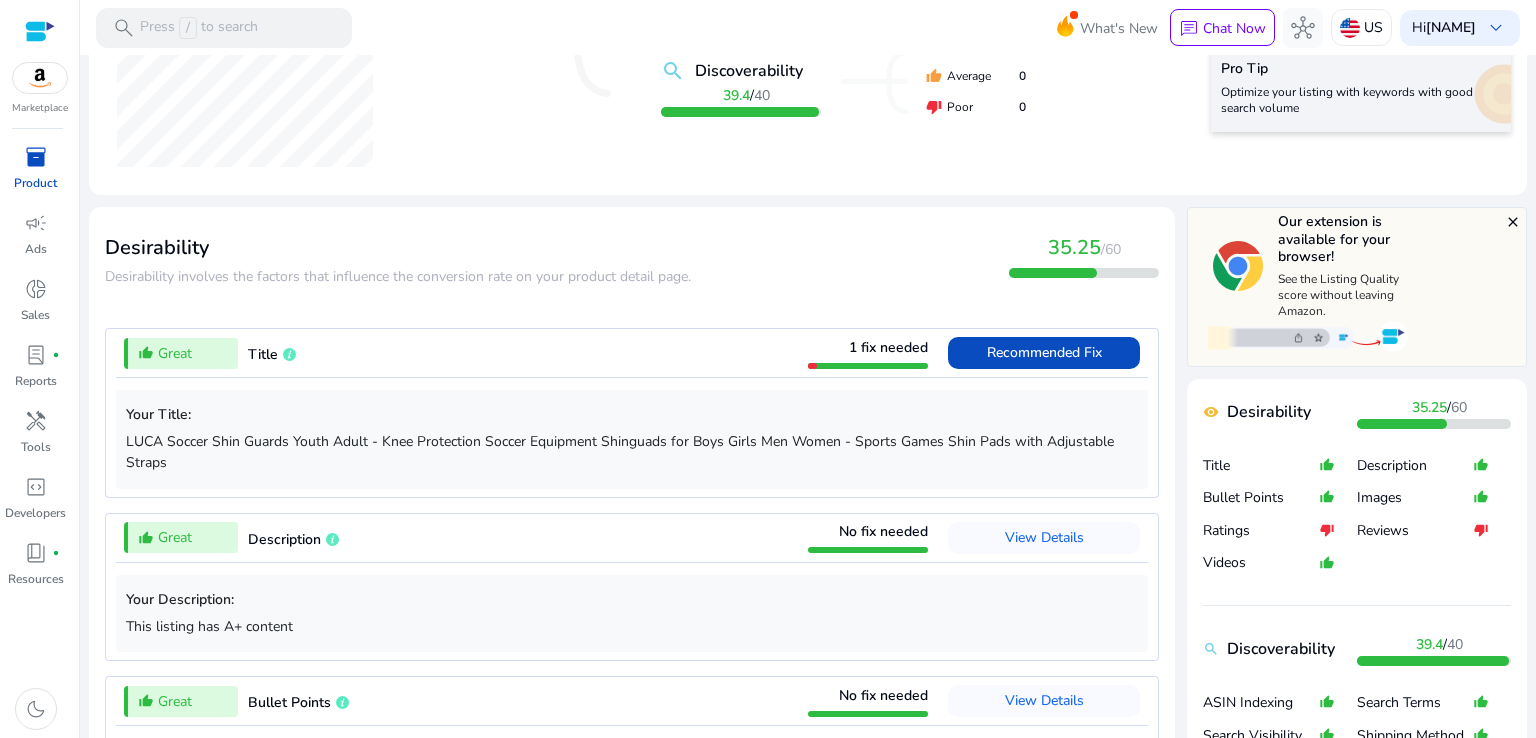scroll, scrollTop: 559, scrollLeft: 0, axis: vertical 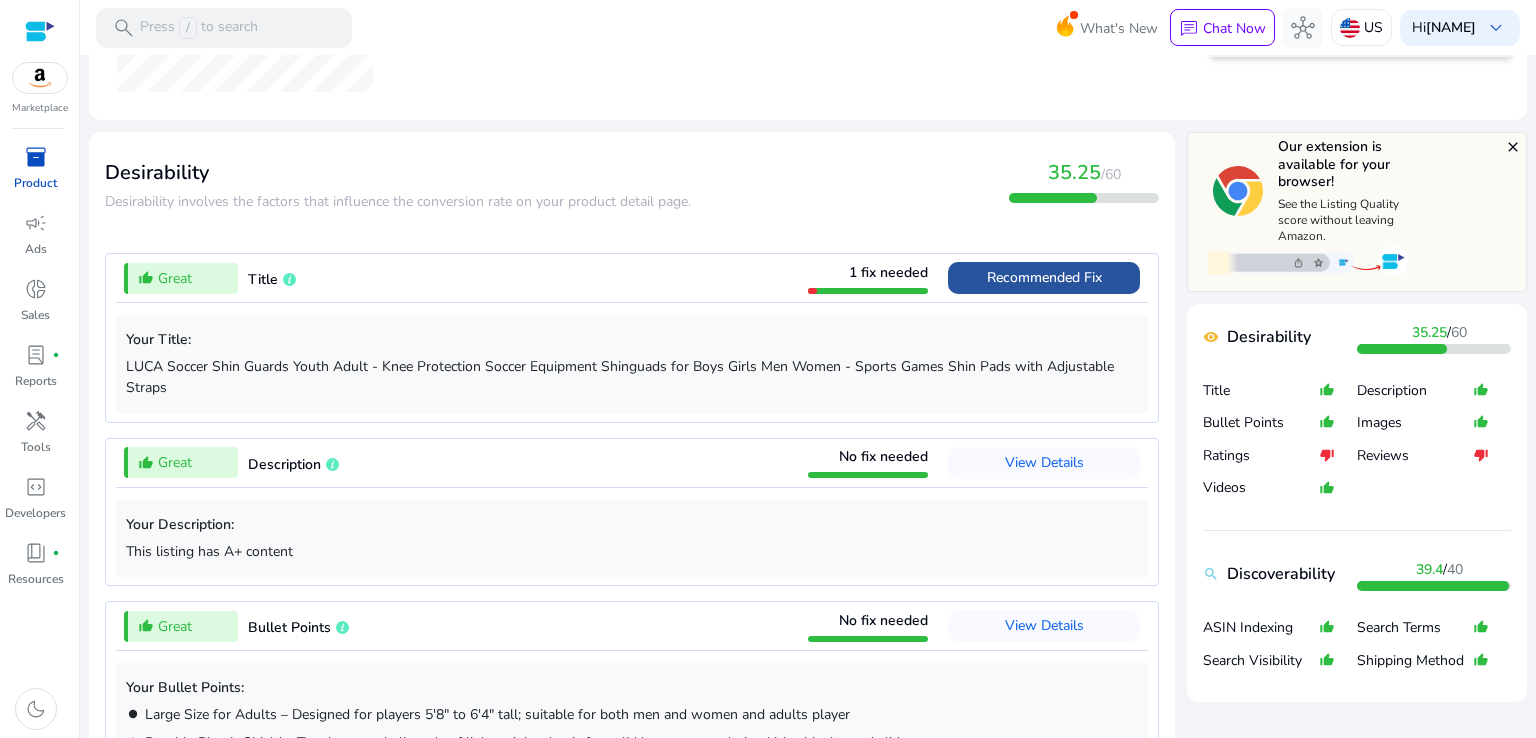 click at bounding box center [1044, 278] 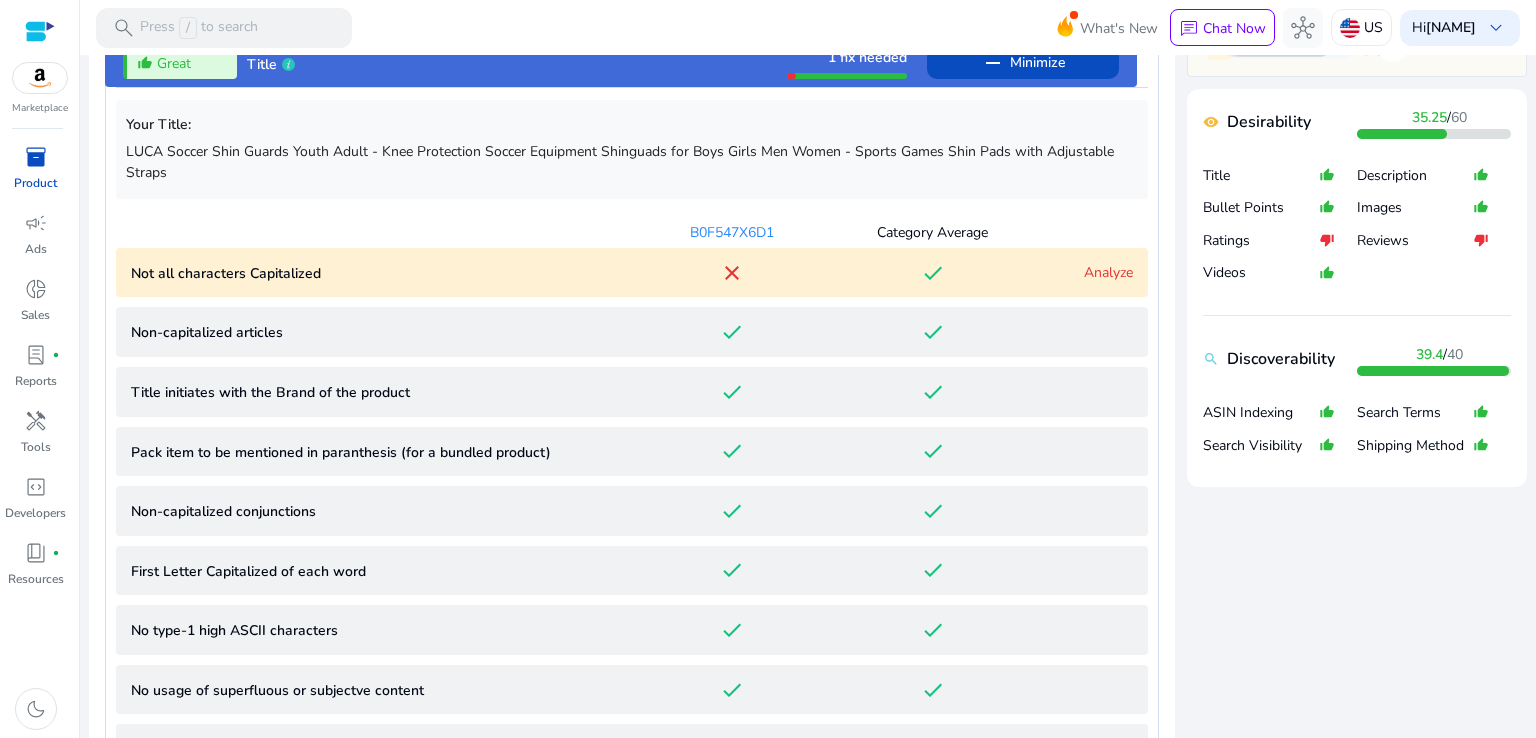 scroll, scrollTop: 812, scrollLeft: 0, axis: vertical 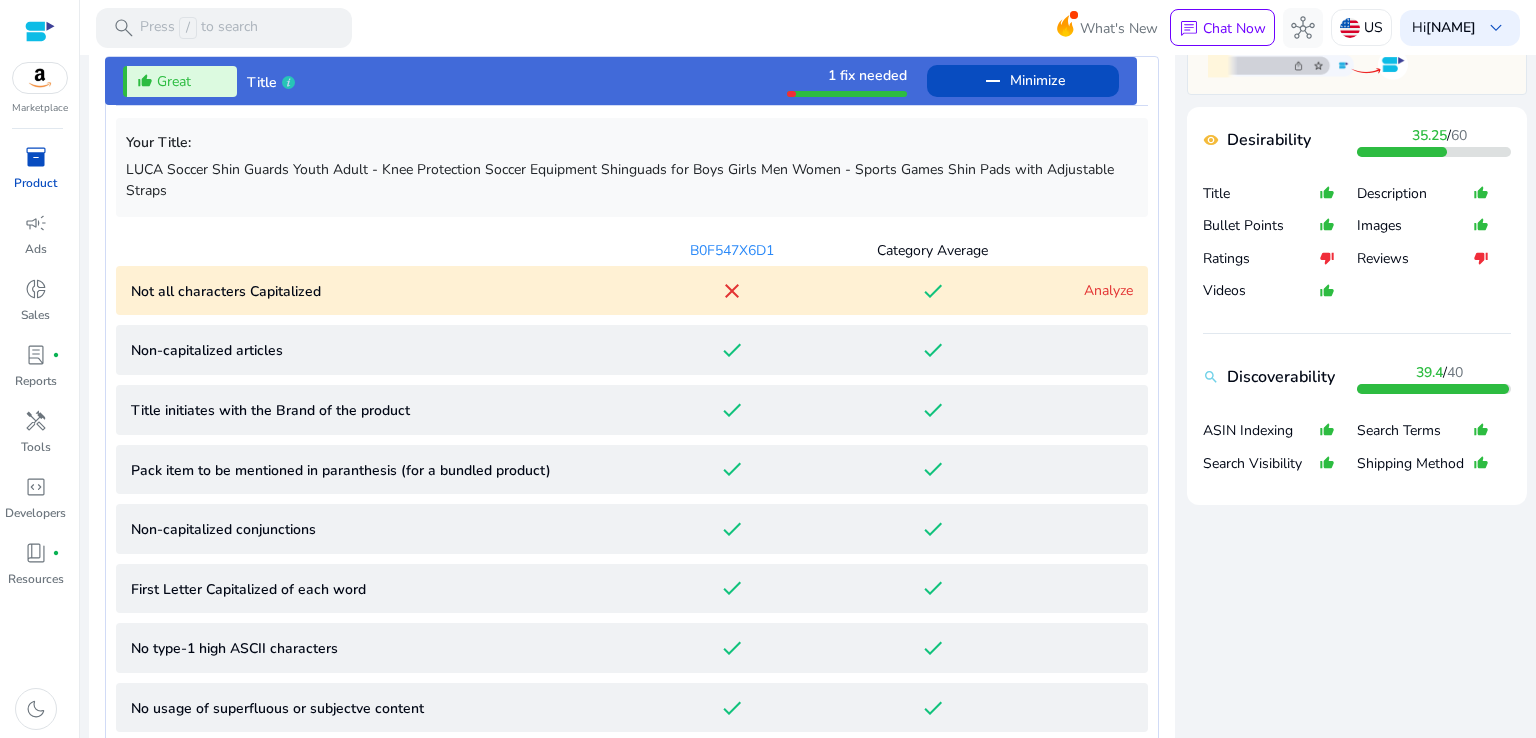 click on "done" at bounding box center (932, 291) 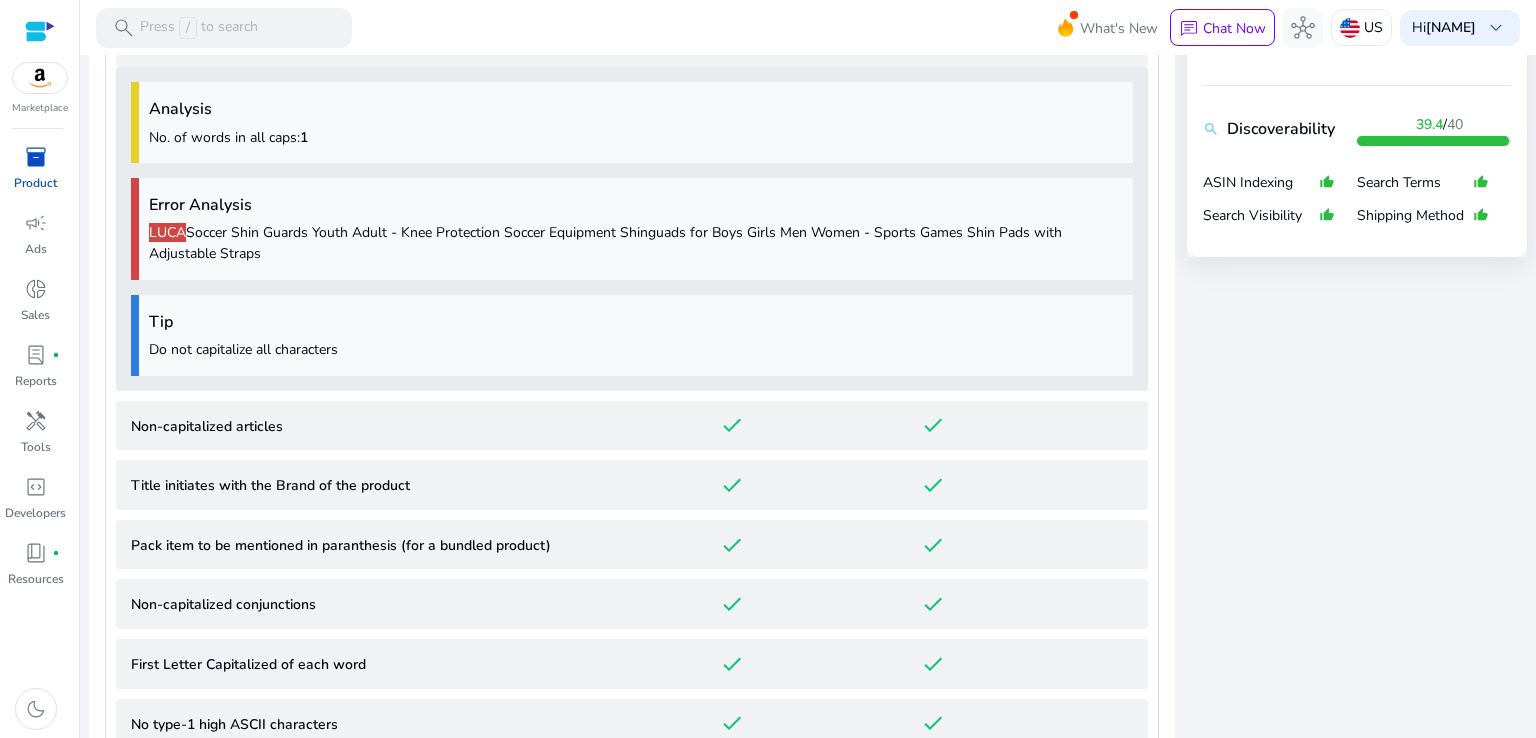 scroll, scrollTop: 1020, scrollLeft: 0, axis: vertical 